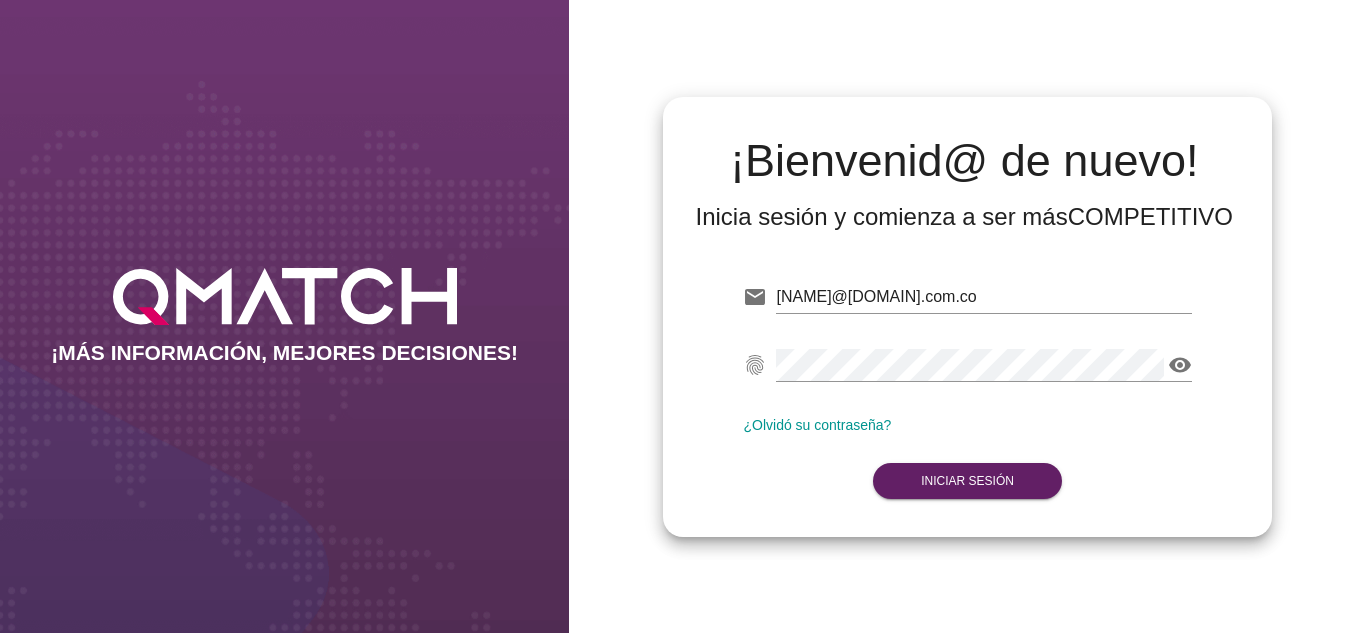 scroll, scrollTop: 0, scrollLeft: 0, axis: both 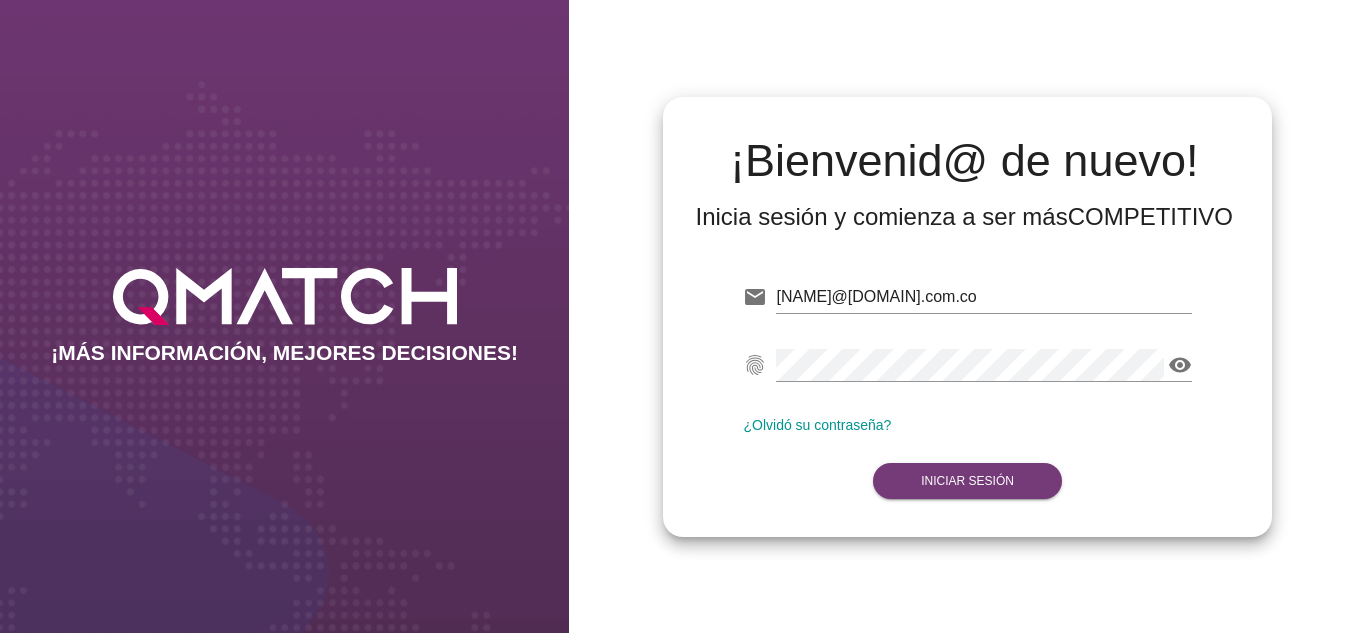 click on "Iniciar Sesión" at bounding box center (967, 481) 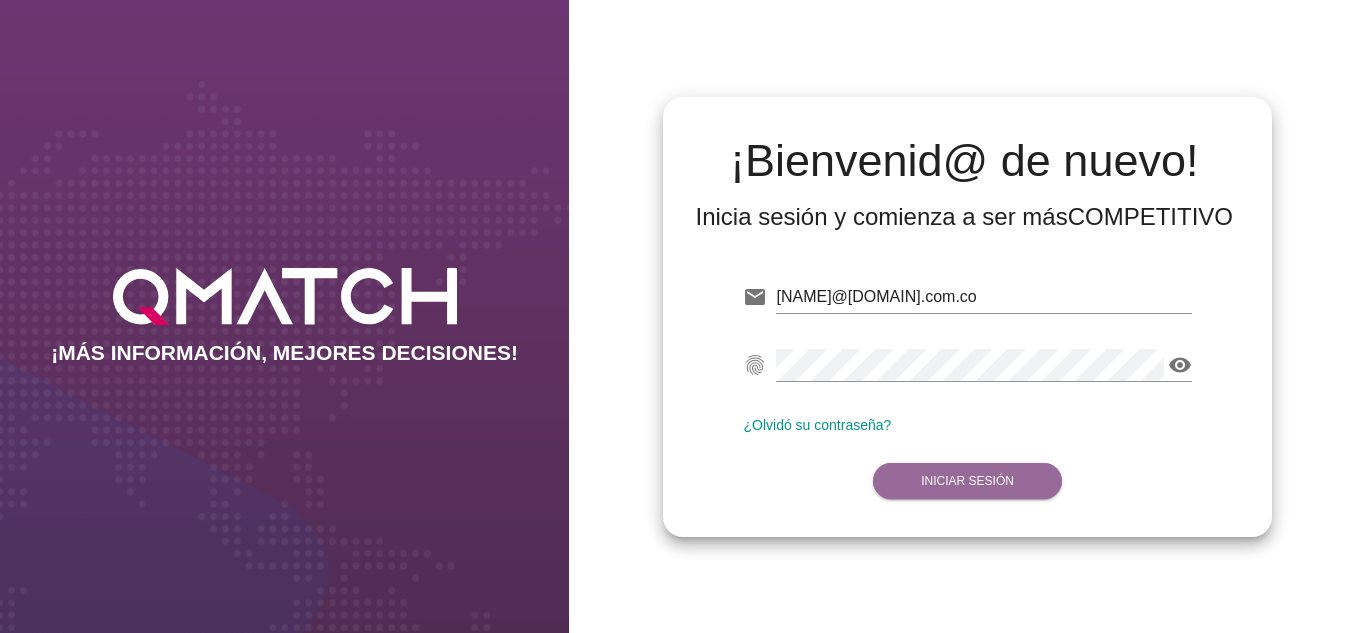 click on "Iniciar Sesión" at bounding box center [967, 481] 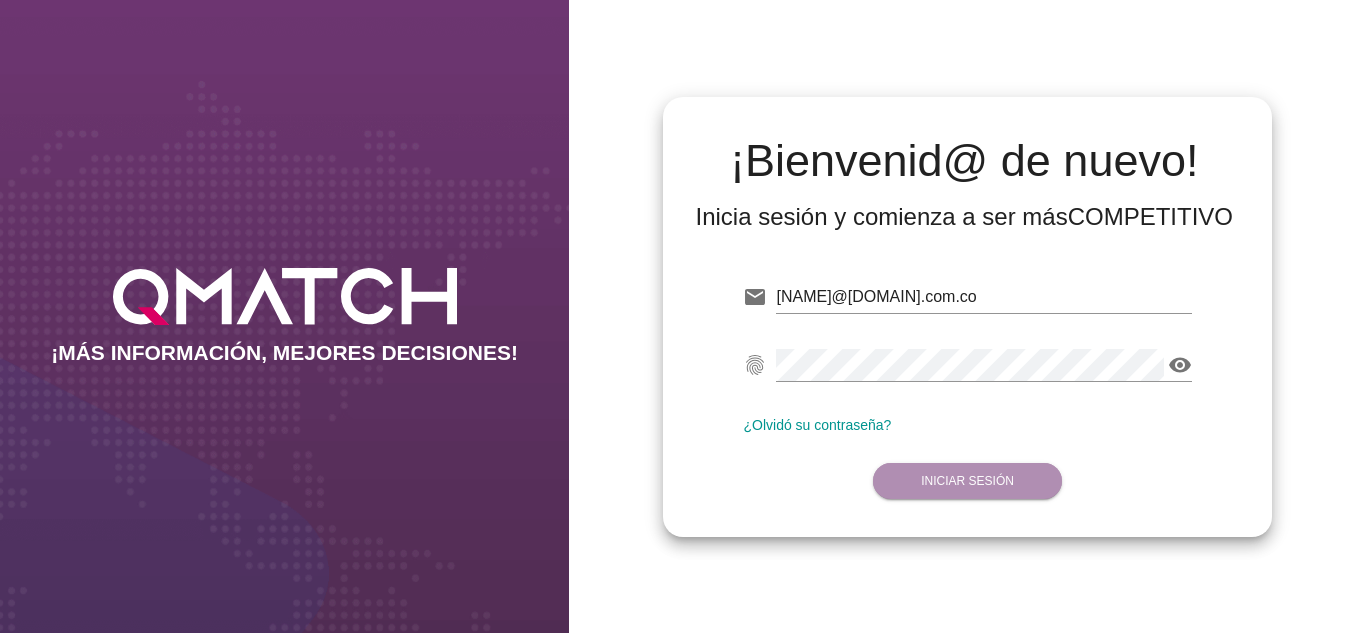 click on "Iniciar Sesión" at bounding box center (967, 481) 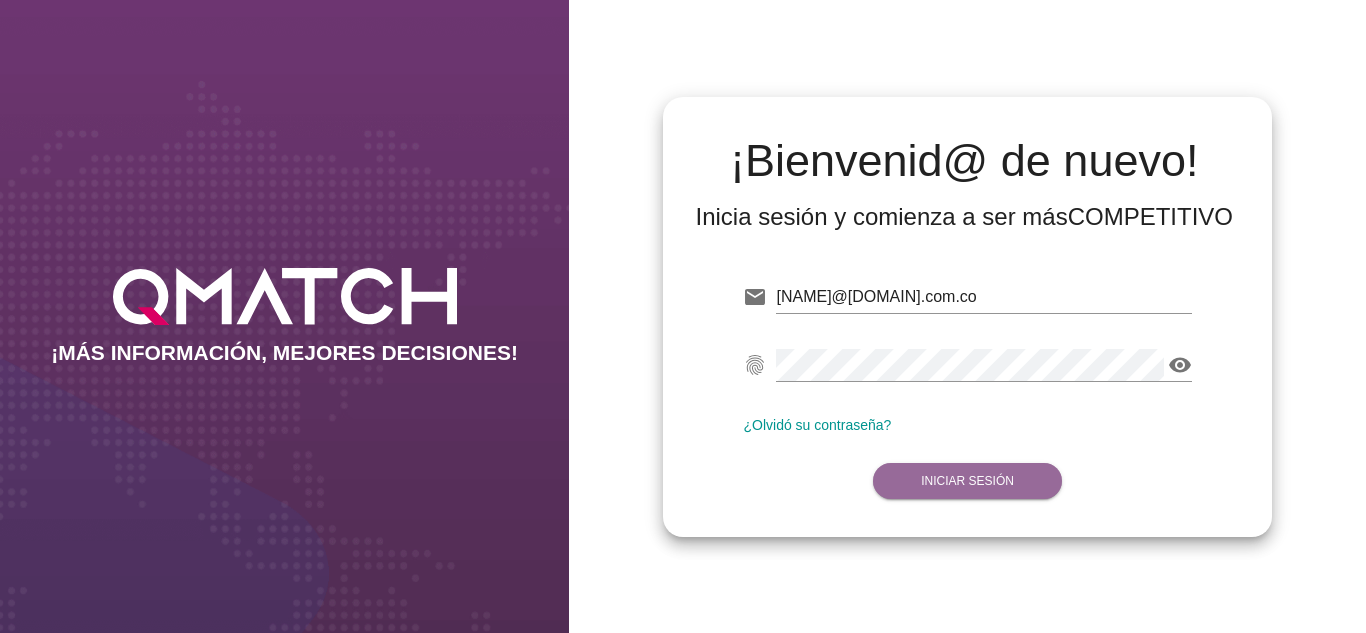 click on "Iniciar Sesión" at bounding box center [967, 481] 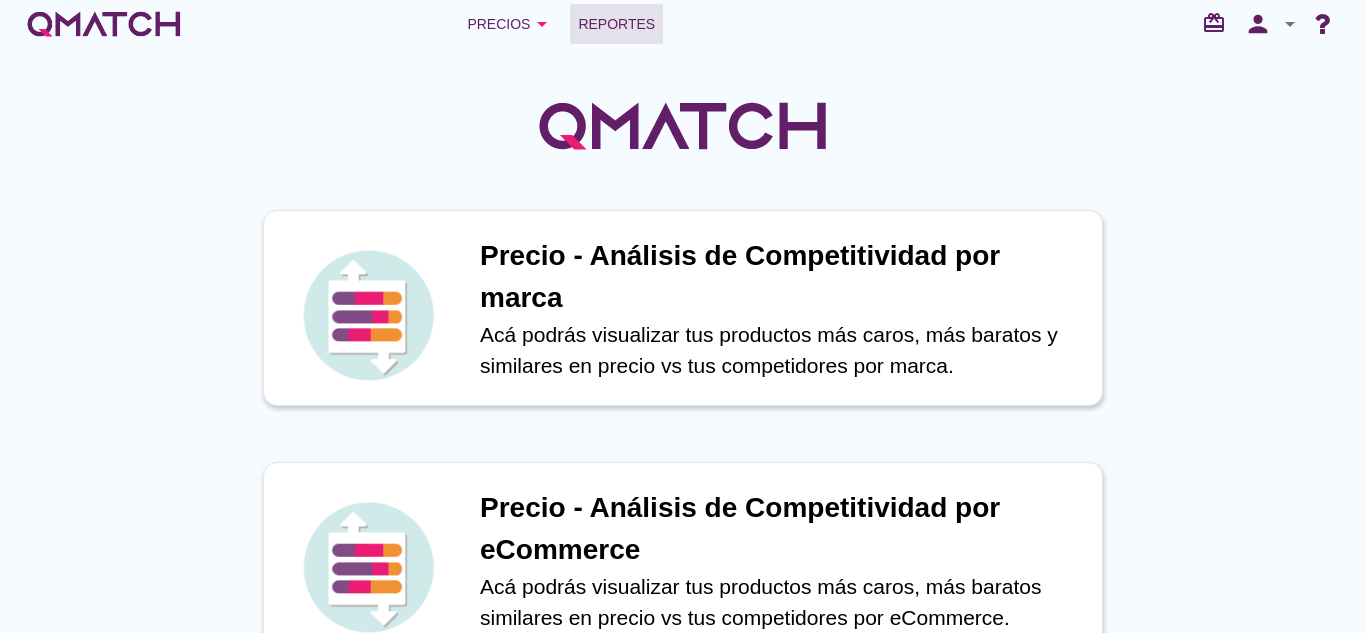 click on "Reportes" at bounding box center (616, 24) 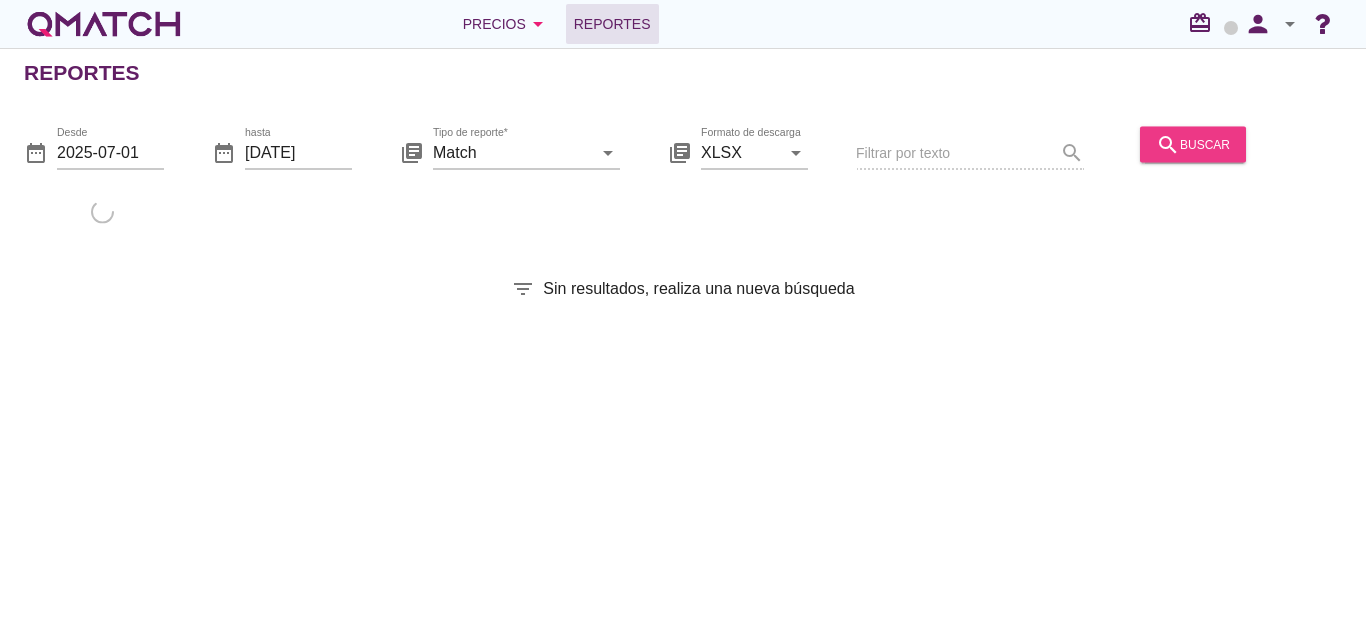 click on "search
buscar" at bounding box center (1193, 144) 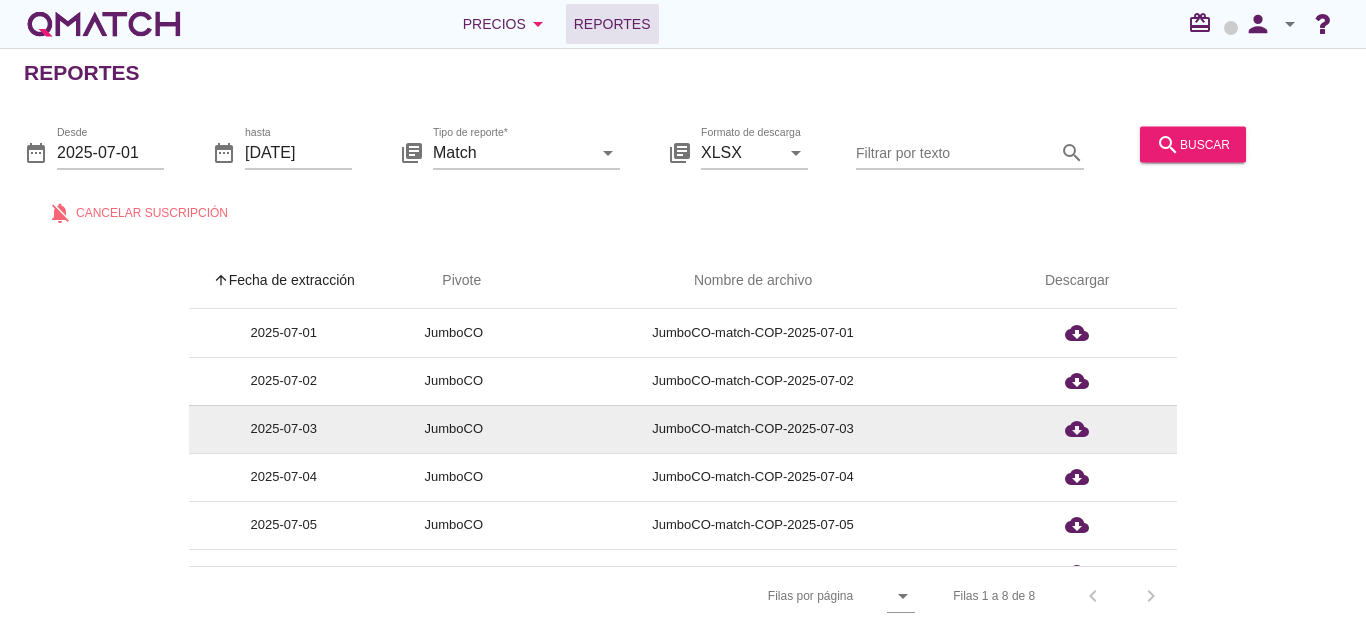 scroll, scrollTop: 127, scrollLeft: 0, axis: vertical 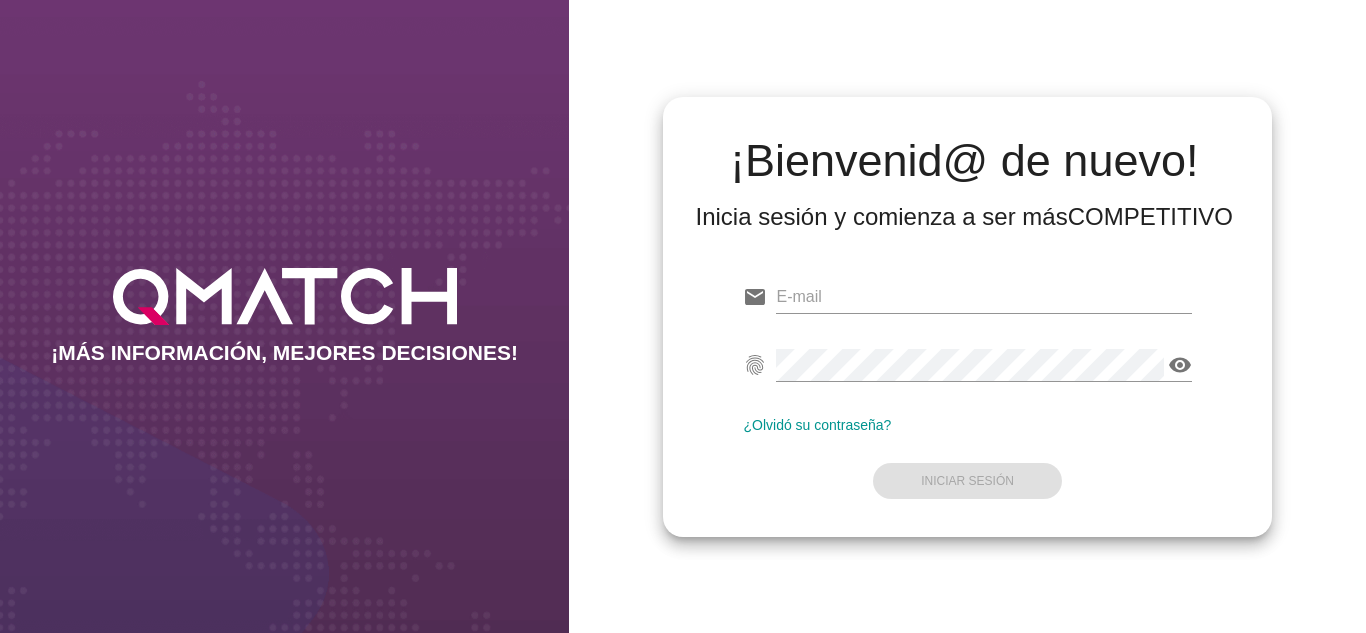 type on "[EMAIL]" 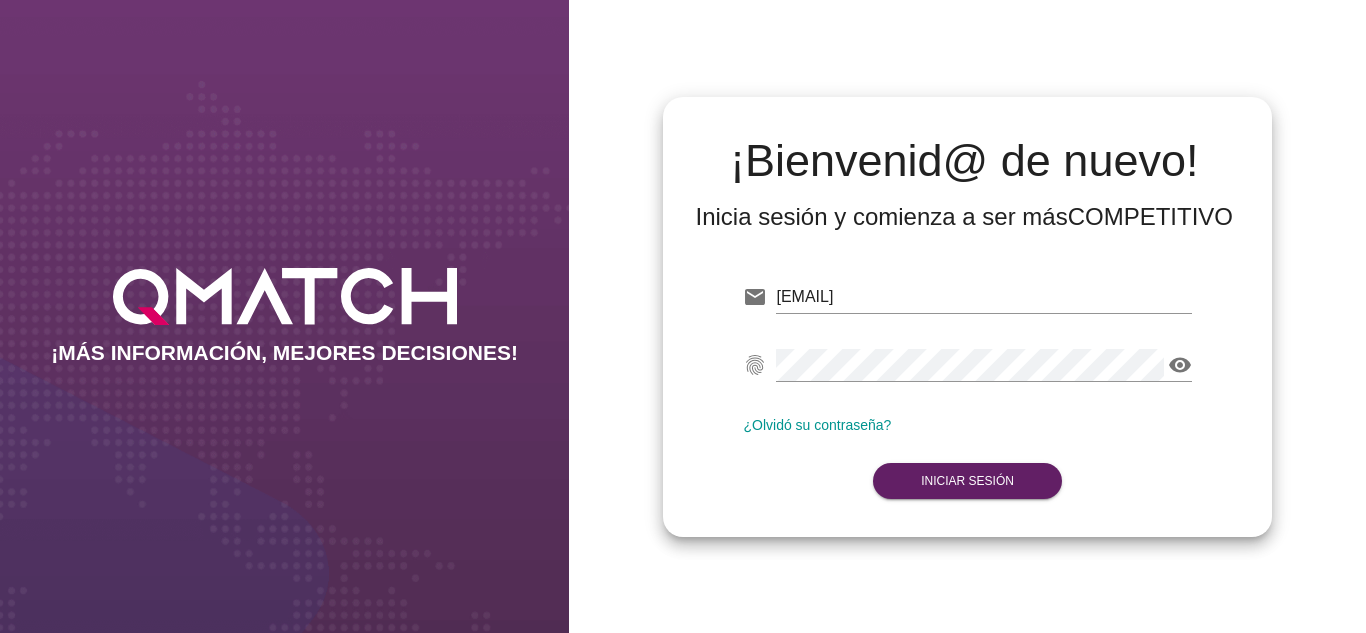click on "email oscargerman.reyrojas@cencosud.com.co Correo no válido fingerprint visibility Contraseña no válida
¿Olvidó su contraseña?
Iniciar Sesión" at bounding box center (967, 387) 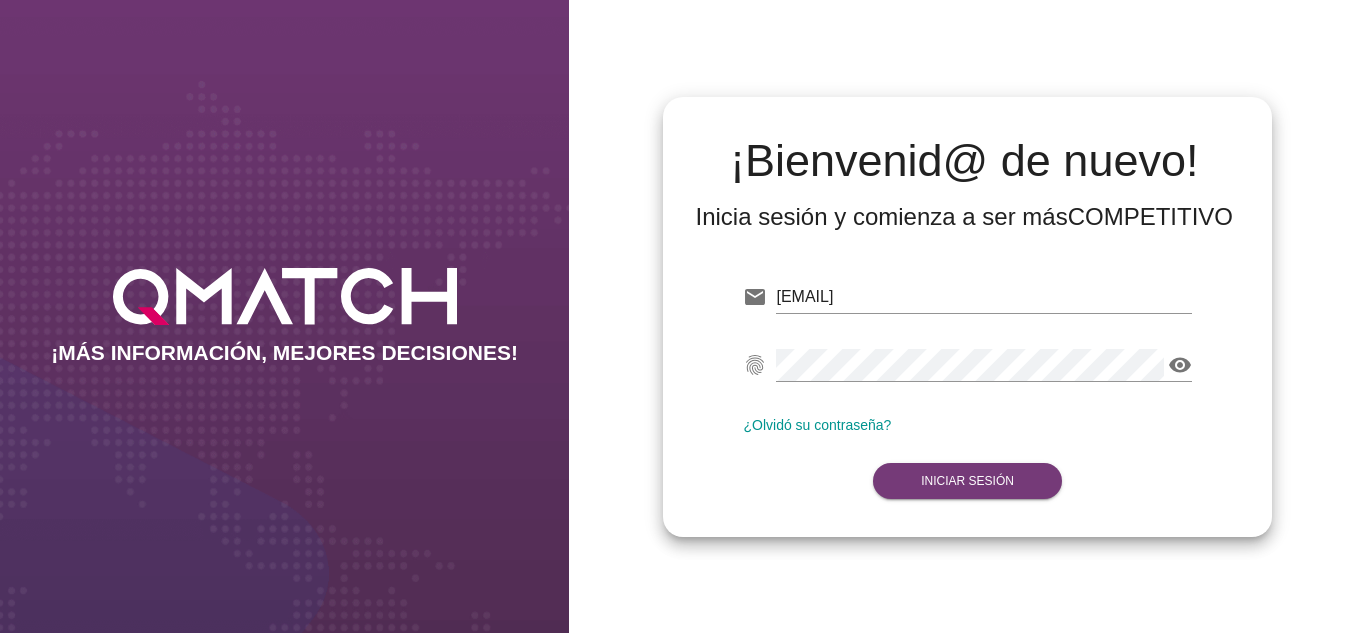 click on "Iniciar Sesión" at bounding box center (967, 481) 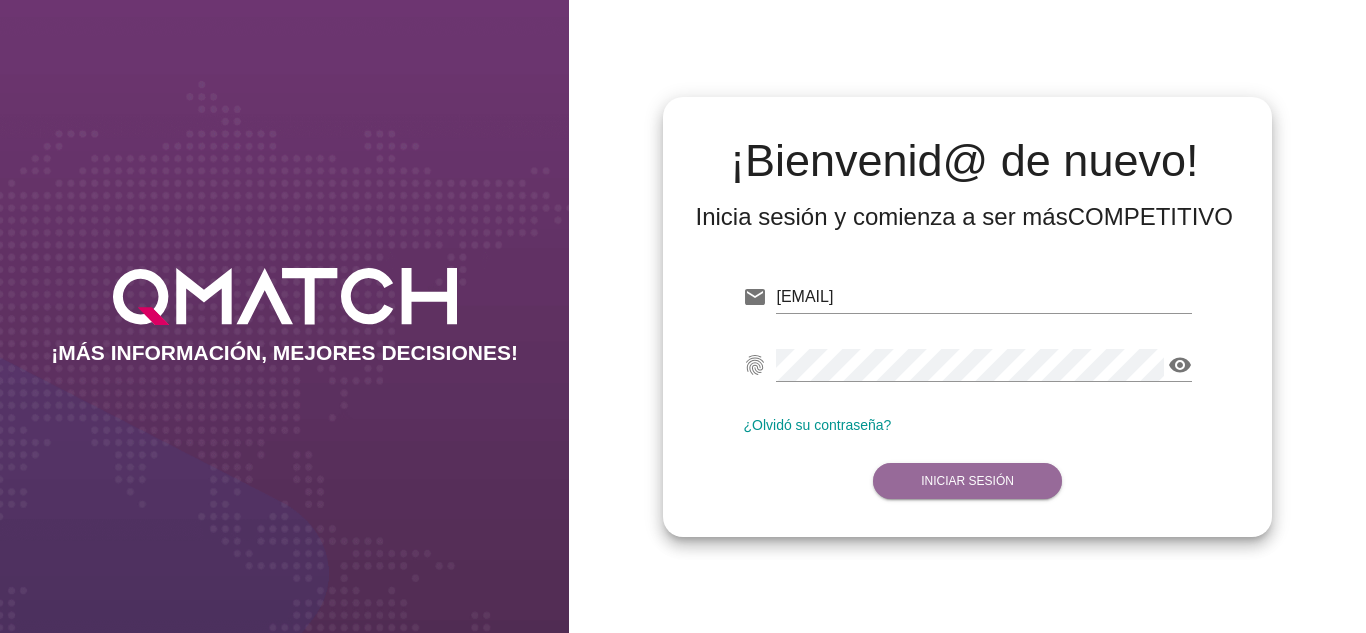 click on "Iniciar Sesión" at bounding box center (967, 481) 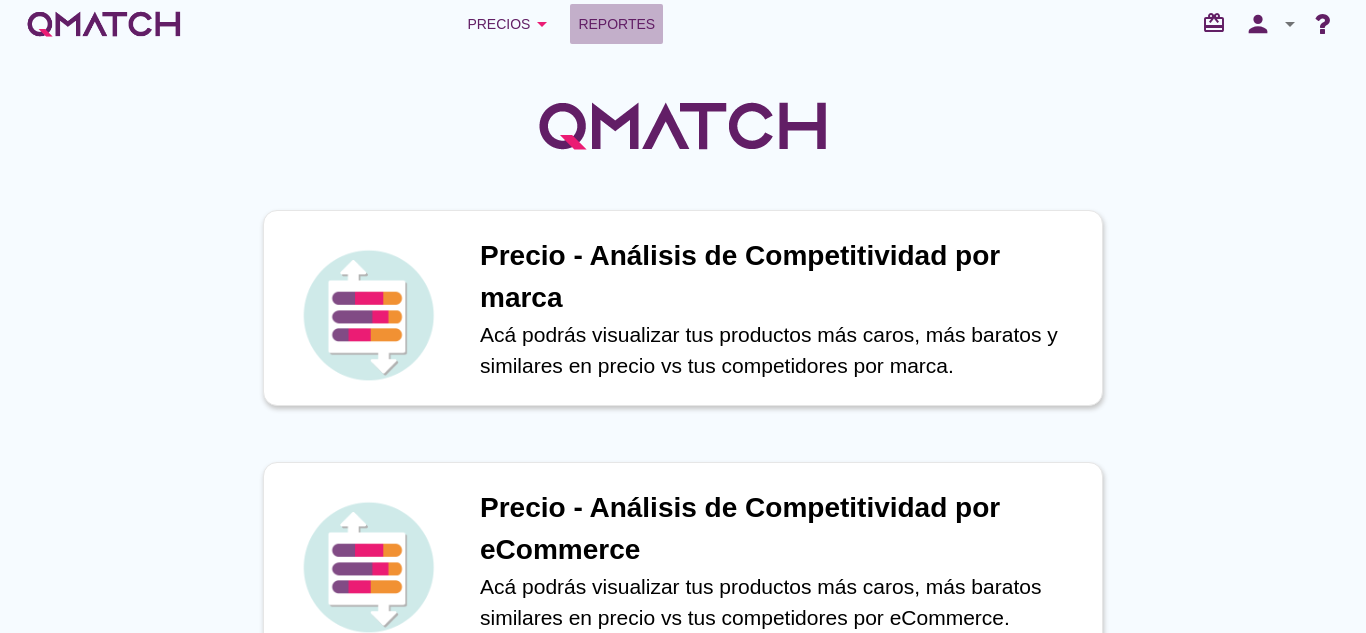click on "Reportes" at bounding box center (616, 24) 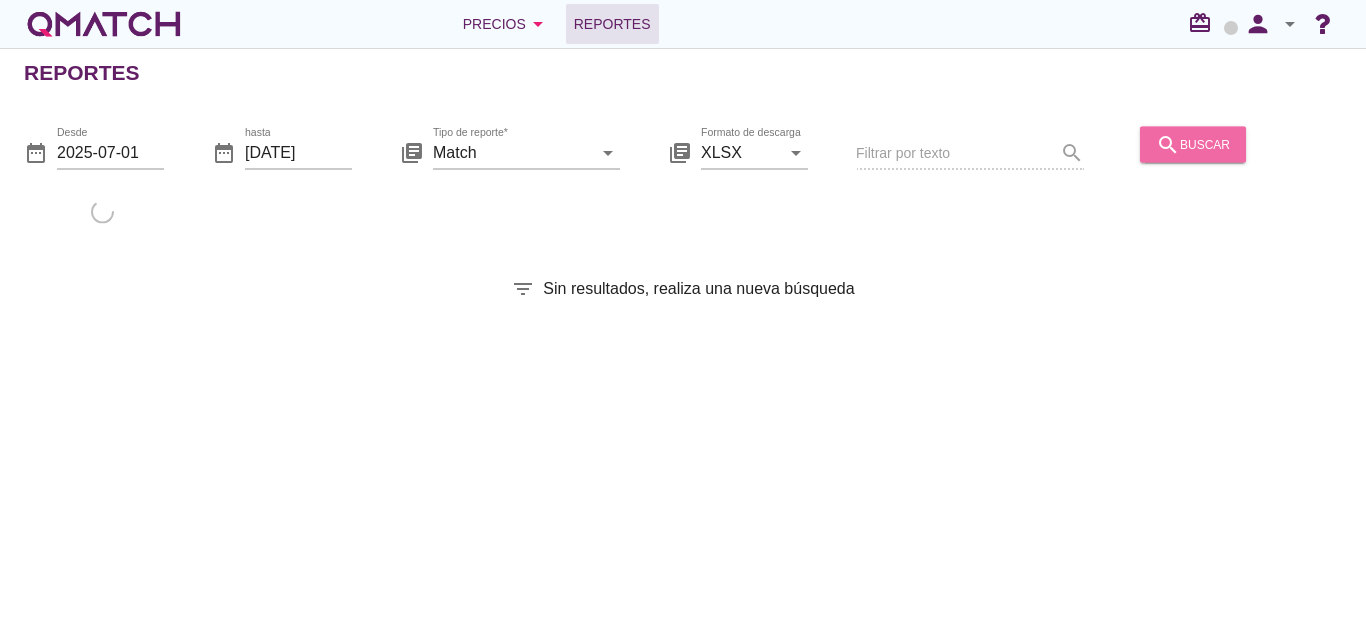 click on "search" at bounding box center (1168, 144) 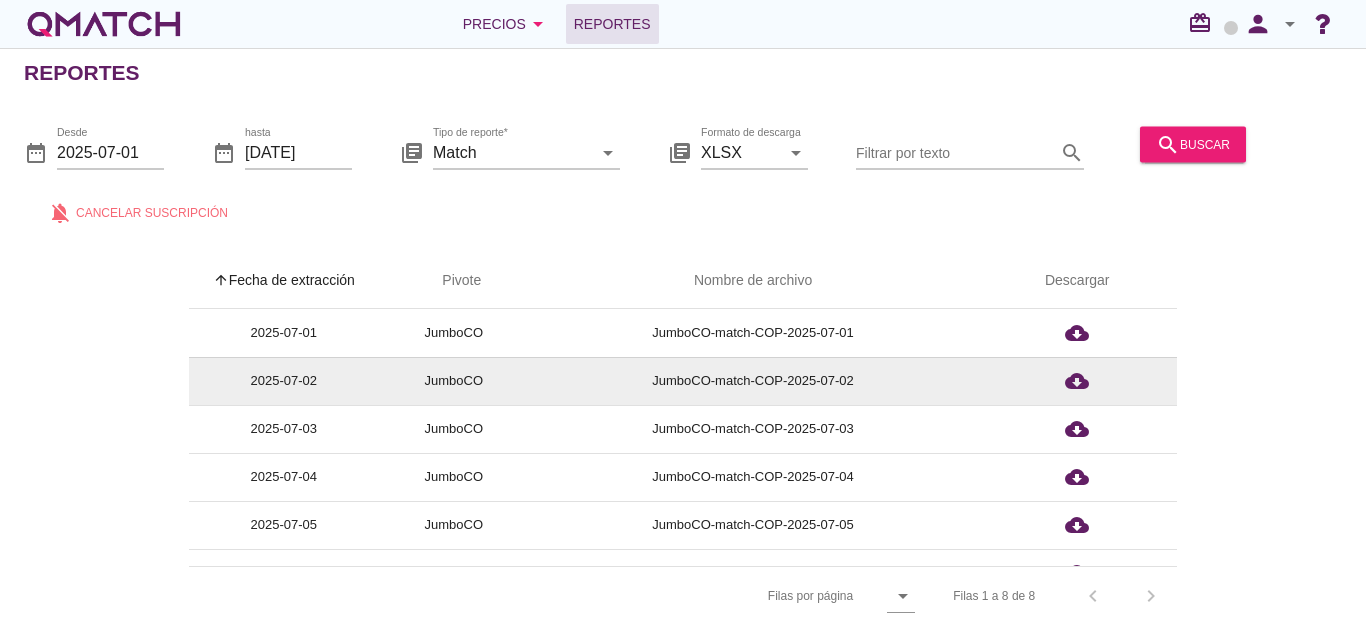 scroll, scrollTop: 127, scrollLeft: 0, axis: vertical 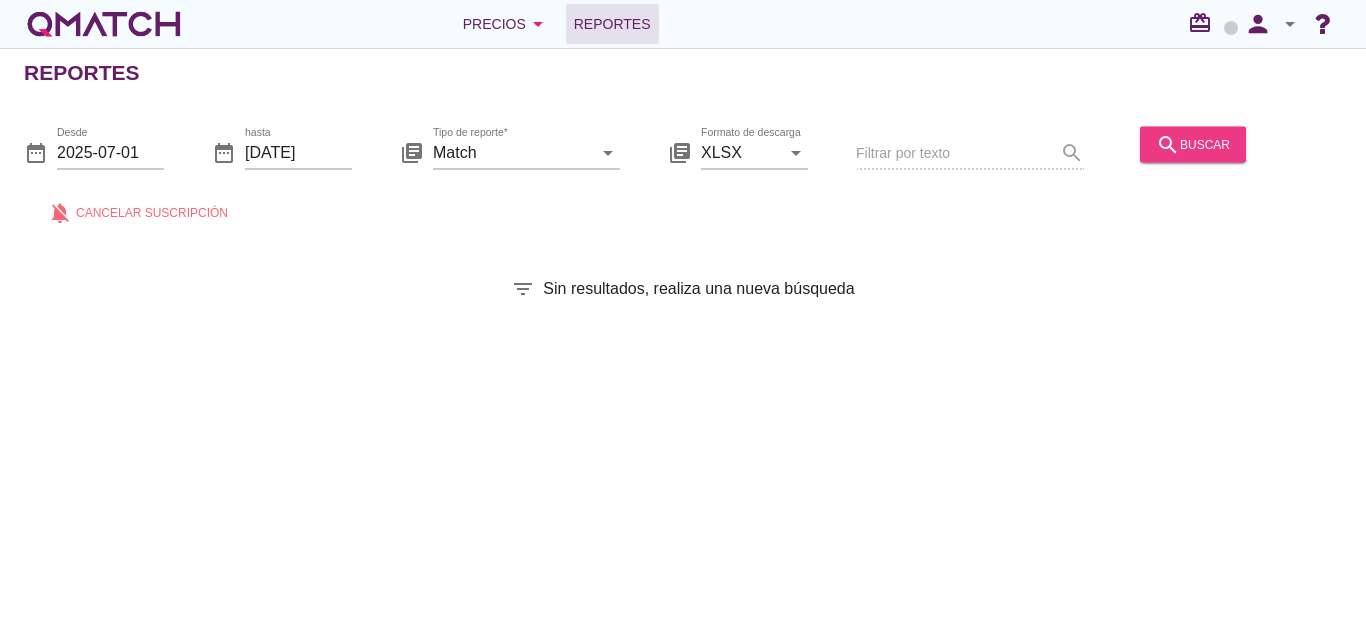 click on "search
buscar" at bounding box center [1193, 144] 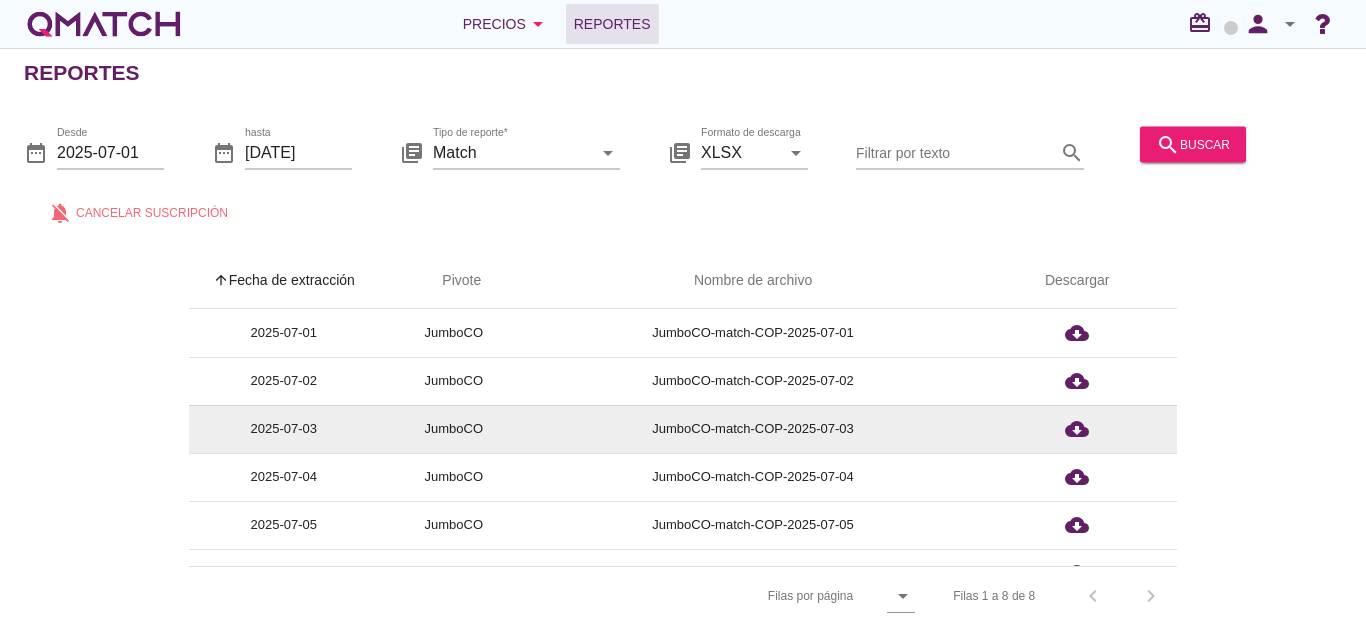 scroll, scrollTop: 127, scrollLeft: 0, axis: vertical 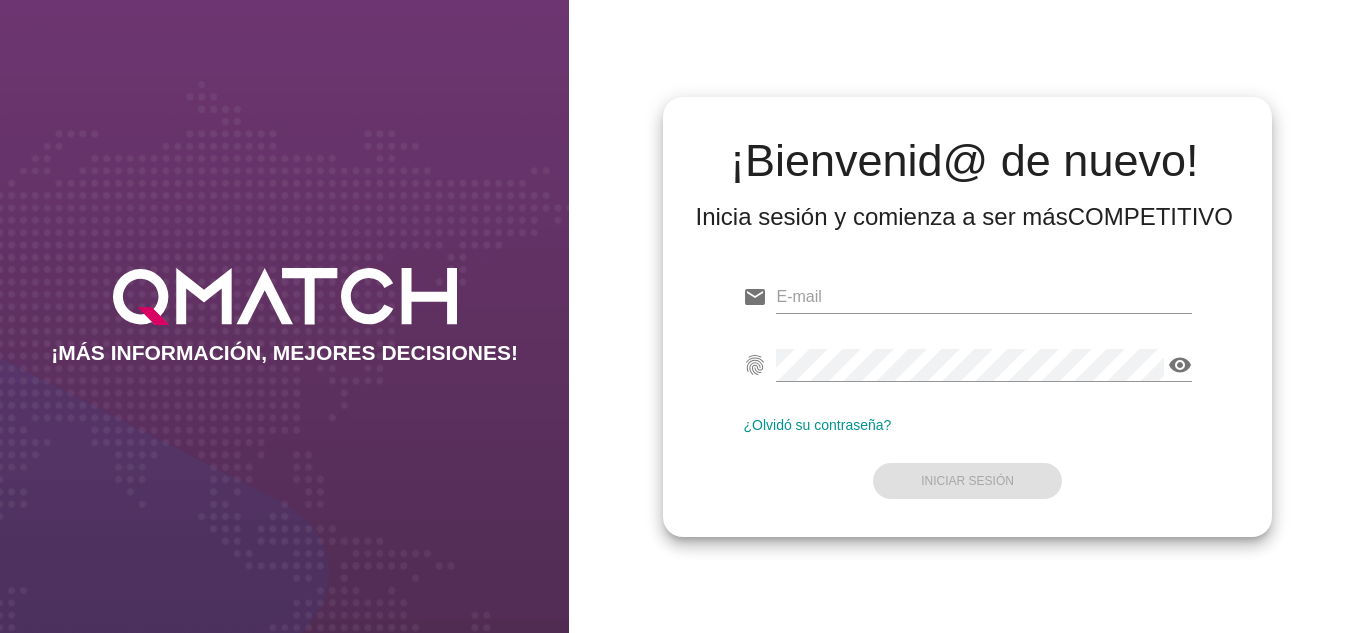 type on "[EMAIL]" 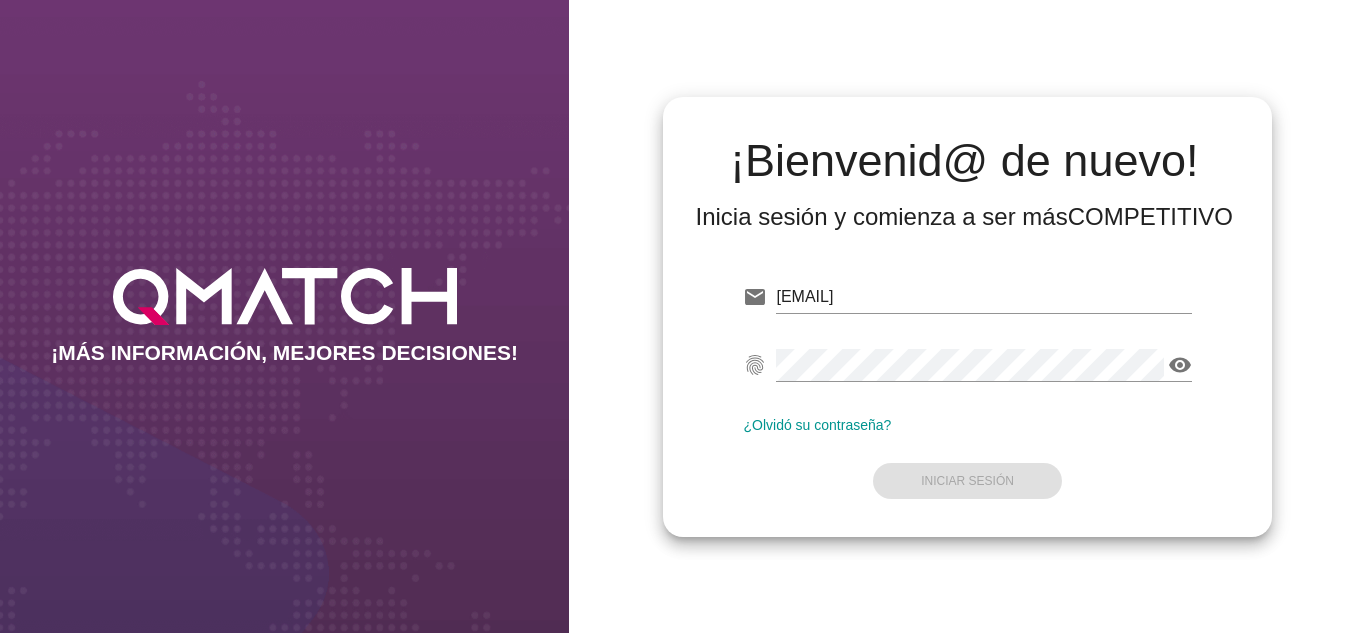 click on "email [EMAIL] fingerprint visibility
¿Olvidó su contraseña?
Iniciar Sesión" at bounding box center [967, 385] 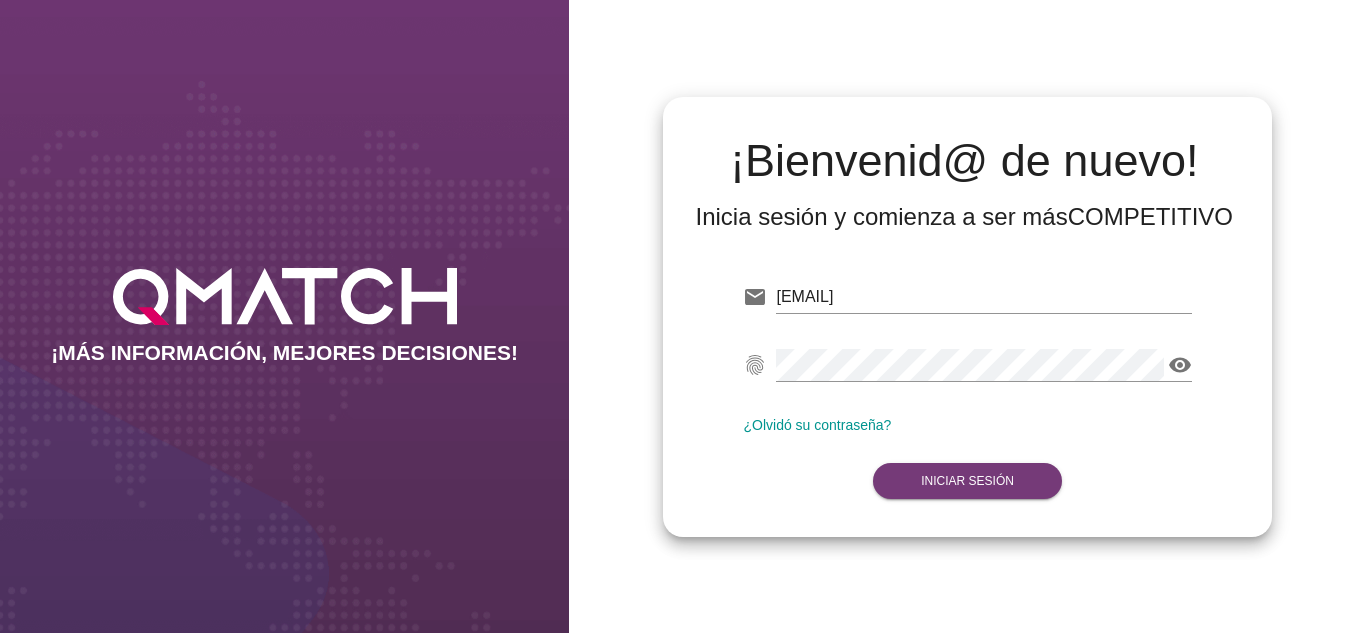 click on "Iniciar Sesión" at bounding box center (967, 481) 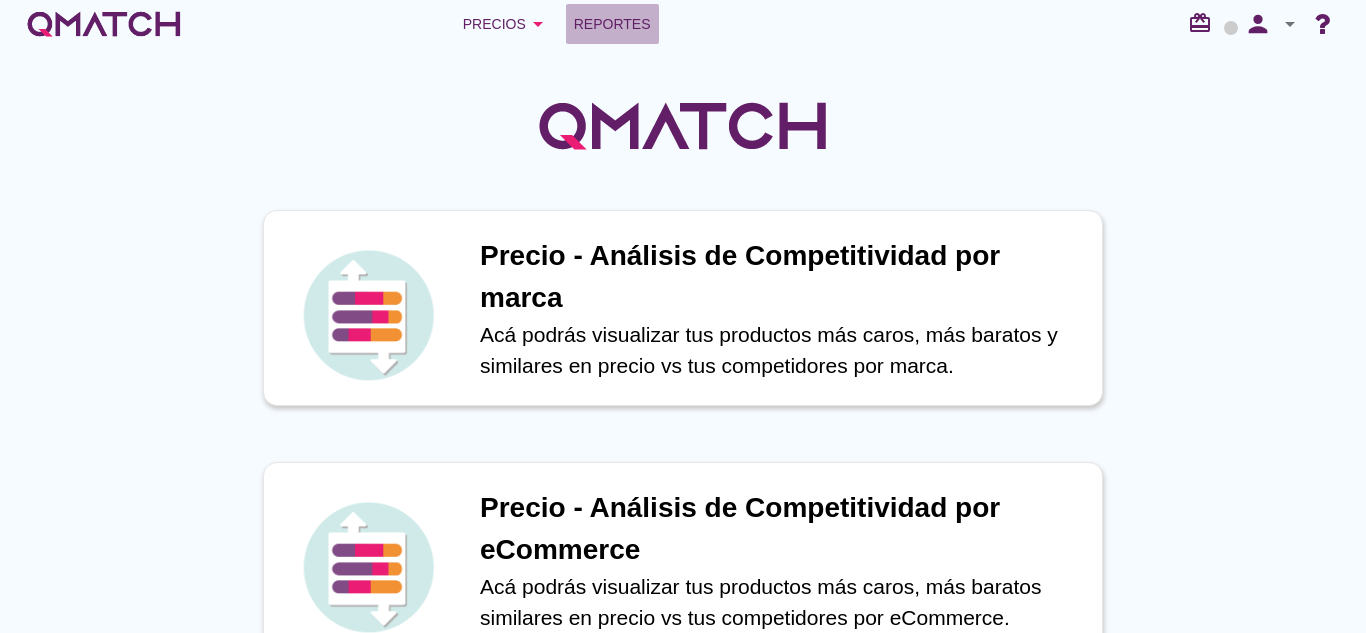 click on "Reportes" at bounding box center [612, 24] 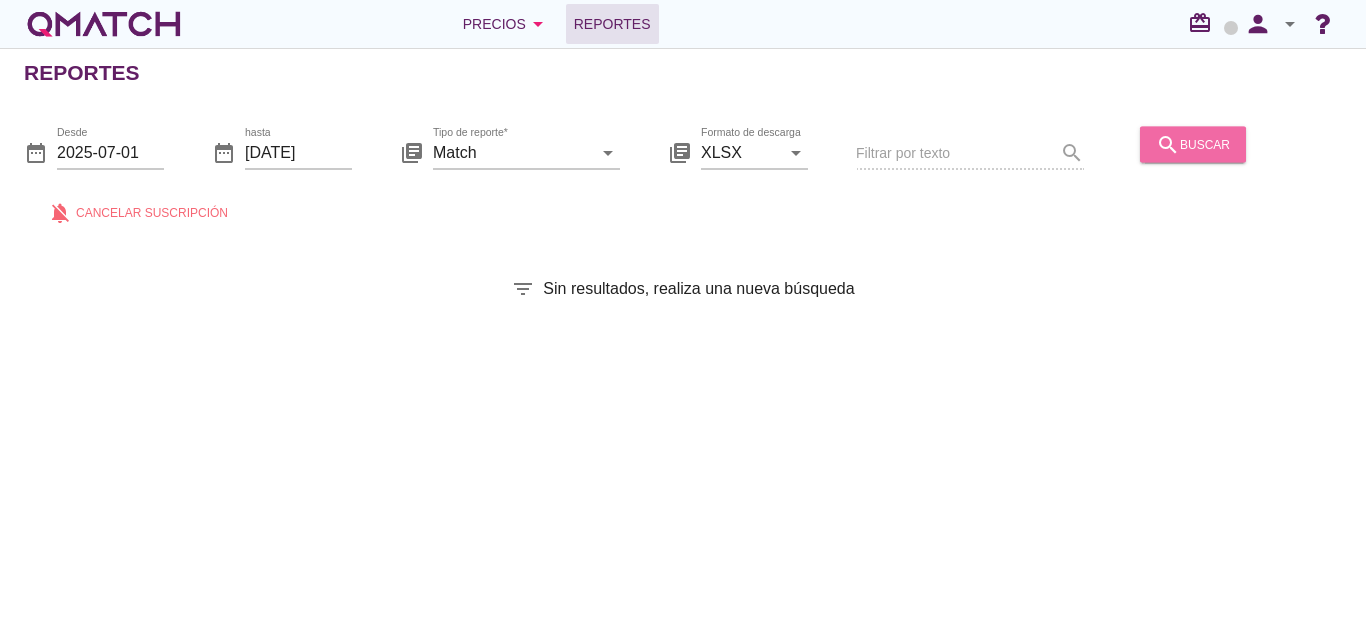 click on "search
buscar" at bounding box center [1193, 144] 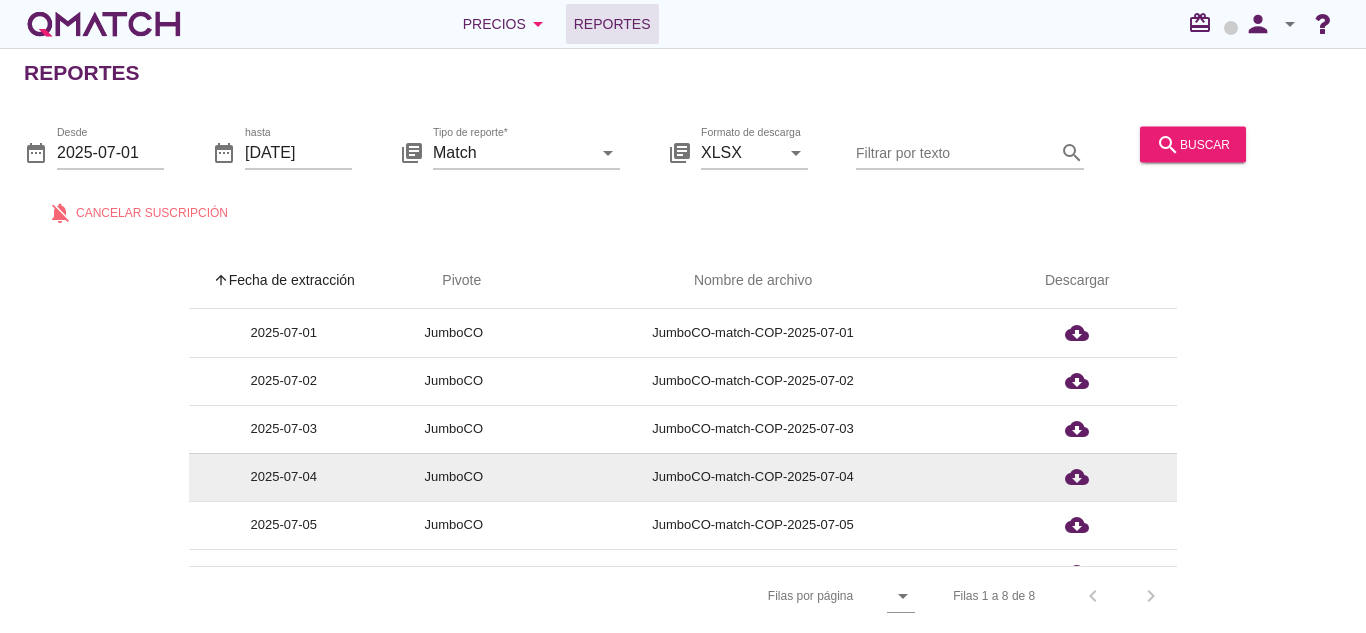 scroll, scrollTop: 127, scrollLeft: 0, axis: vertical 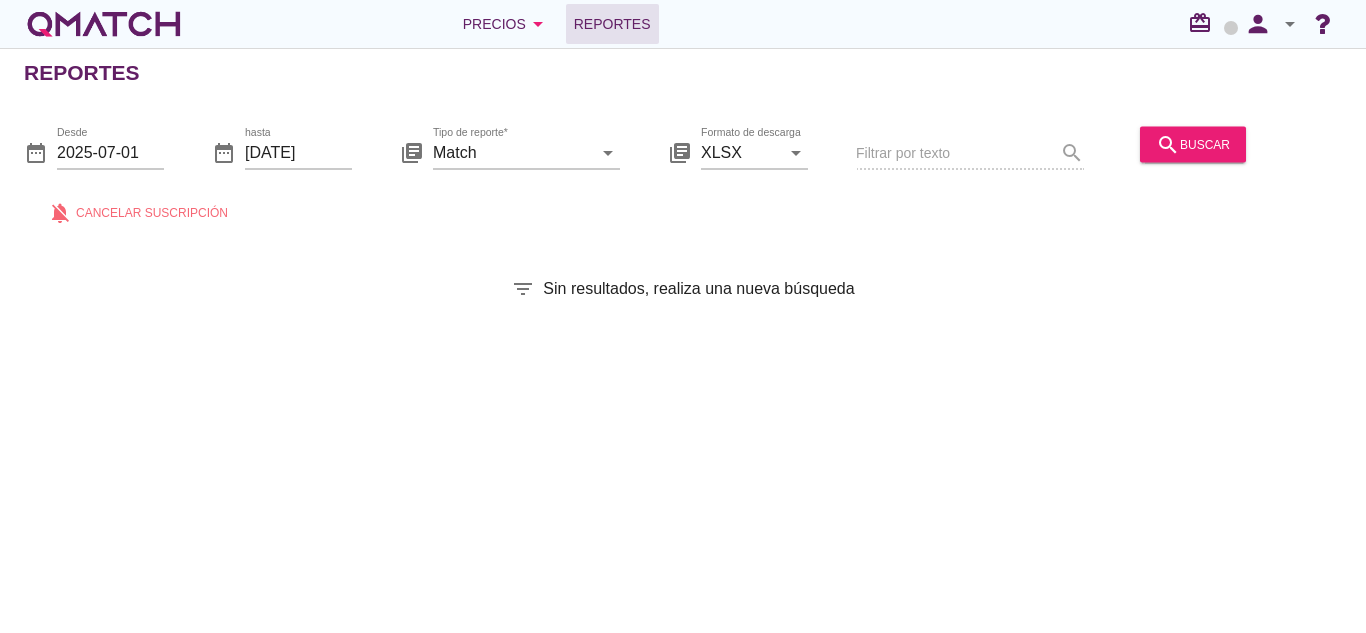 click on "Reportes date_range Desde 2025-07-01 date_range hasta 2025-07-09 library_books Tipo de reporte* Match arrow_drop_down library_books Formato de descarga XLSX arrow_drop_down Filtrar por texto search  search
buscar
notifications_off
Cancelar suscripción filter_list Sin resultados, realiza una nueva búsqueda" at bounding box center [683, 340] 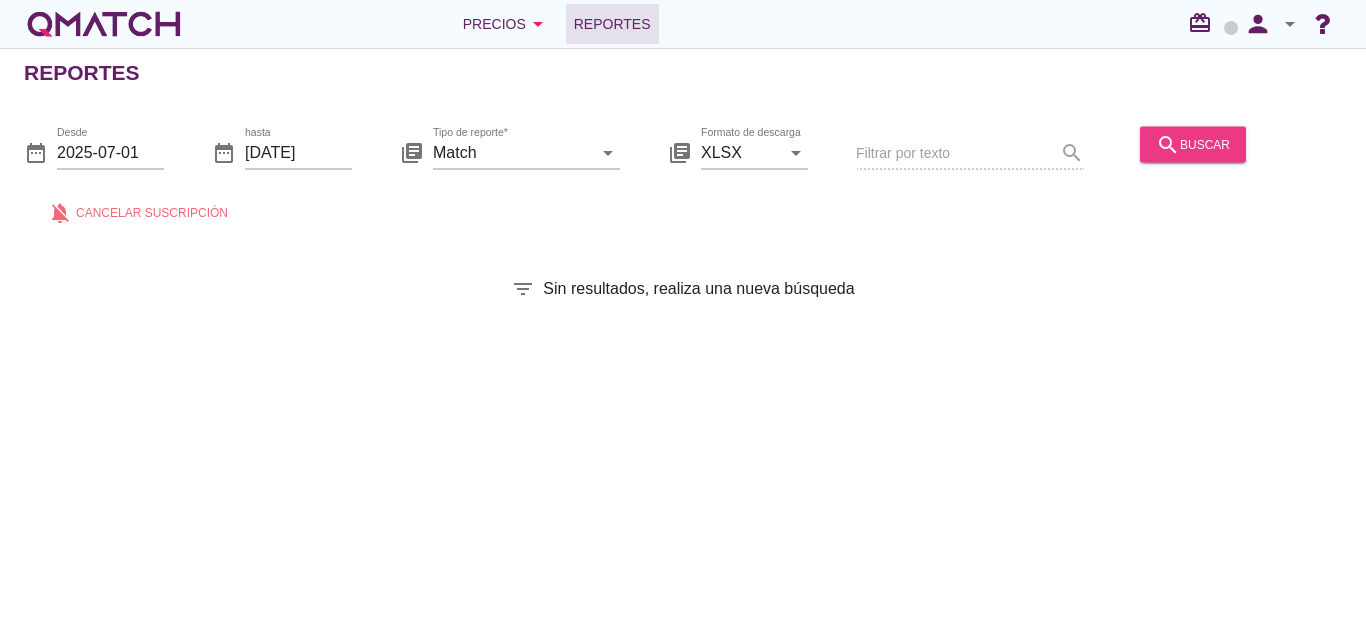 click on "search" at bounding box center [1168, 144] 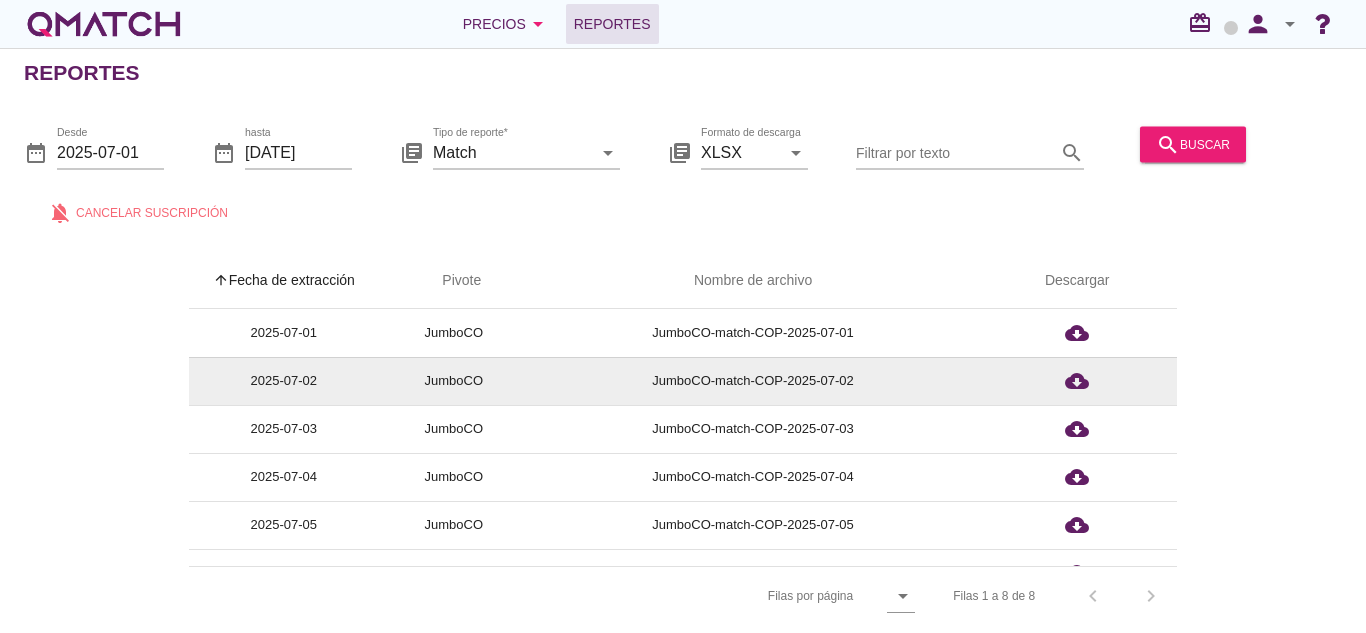 scroll, scrollTop: 127, scrollLeft: 0, axis: vertical 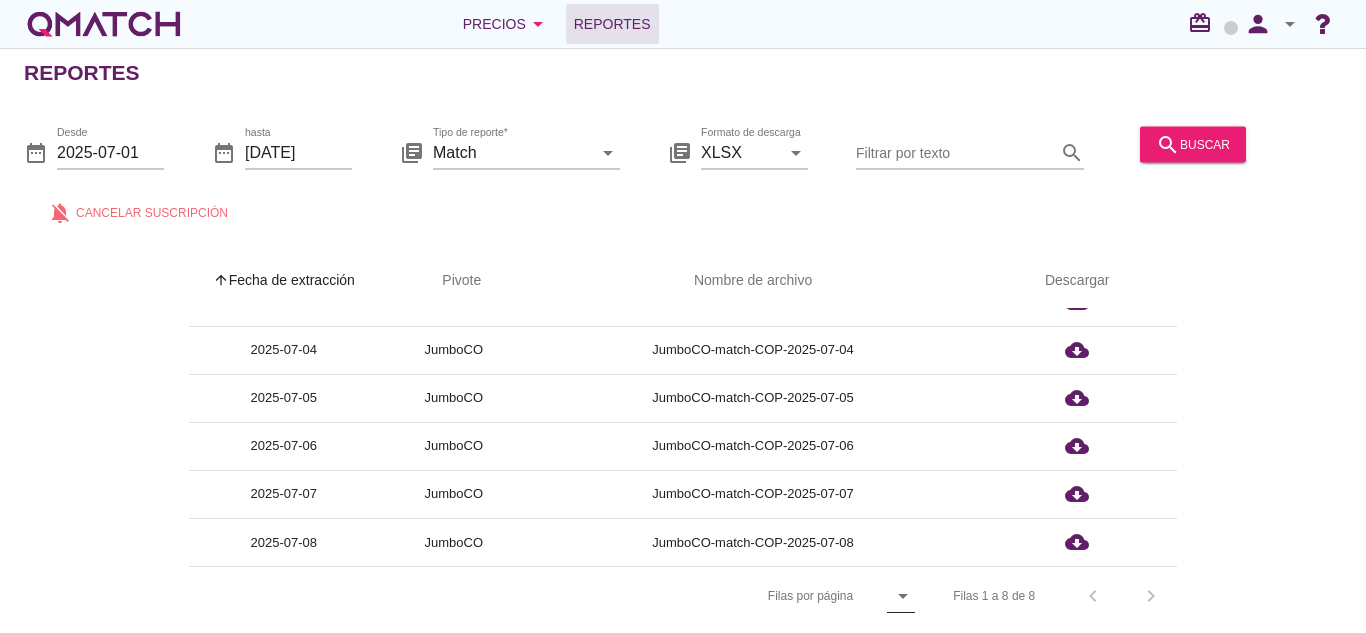 click on "arrow_drop_down" at bounding box center [901, 596] 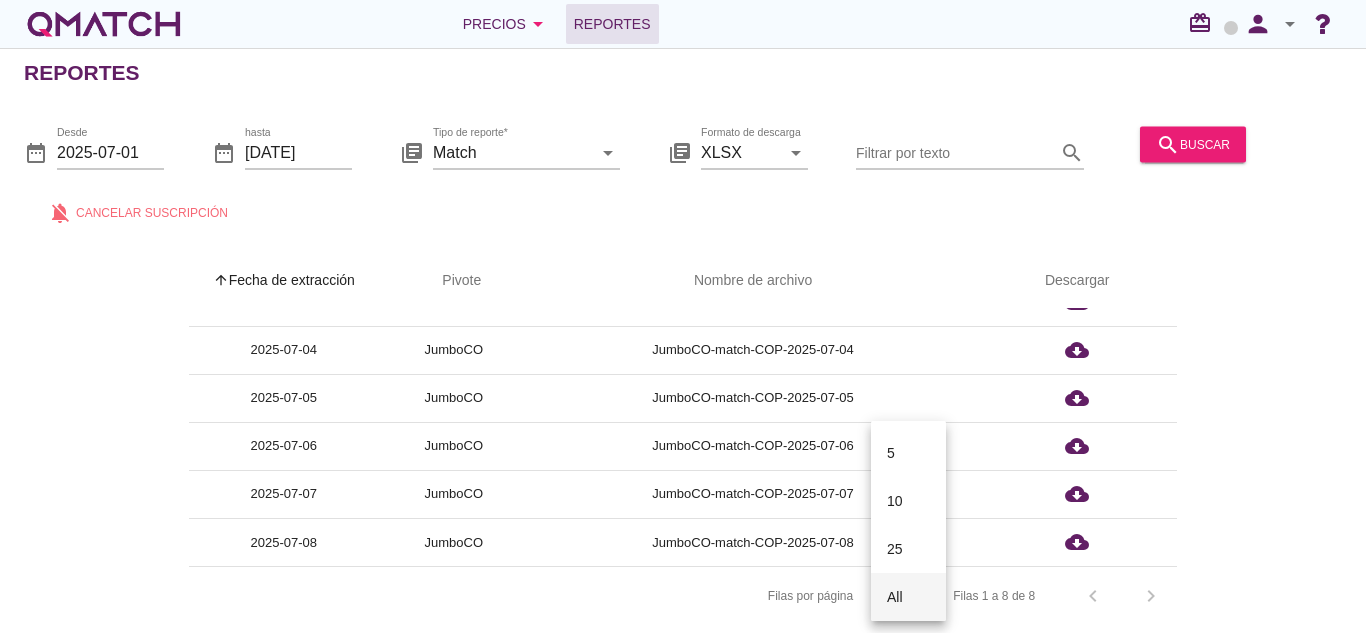 click on "All" at bounding box center [908, 453] 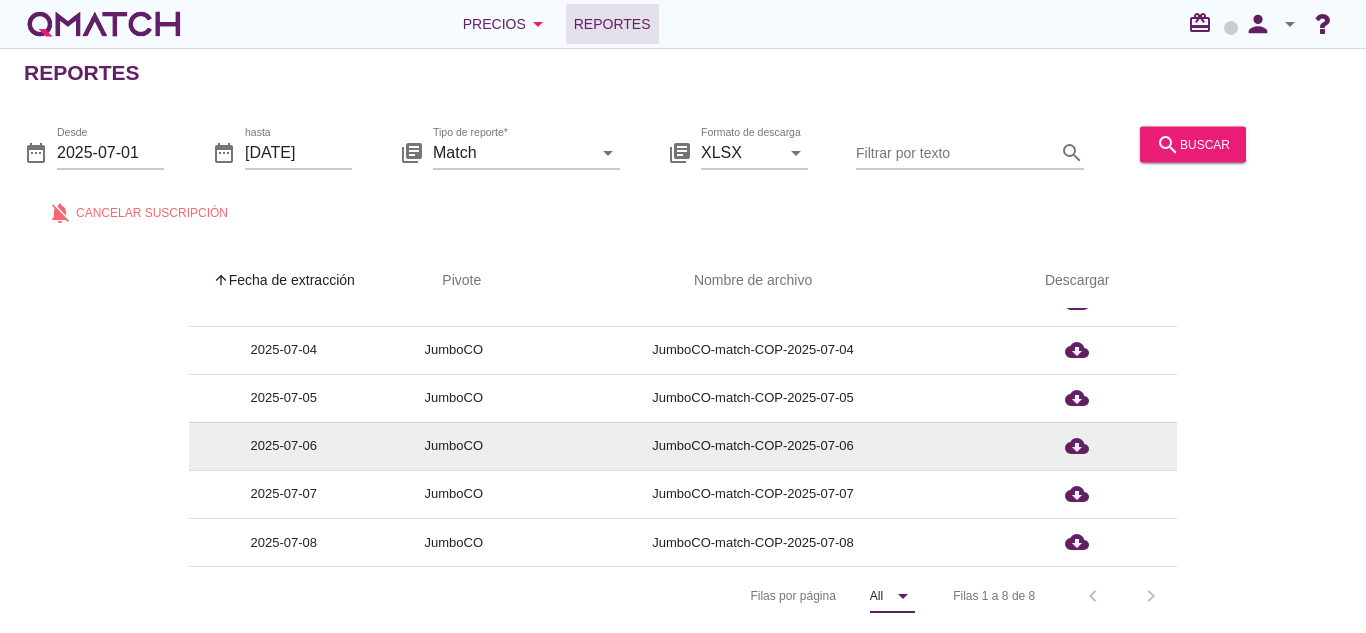 scroll, scrollTop: 7, scrollLeft: 0, axis: vertical 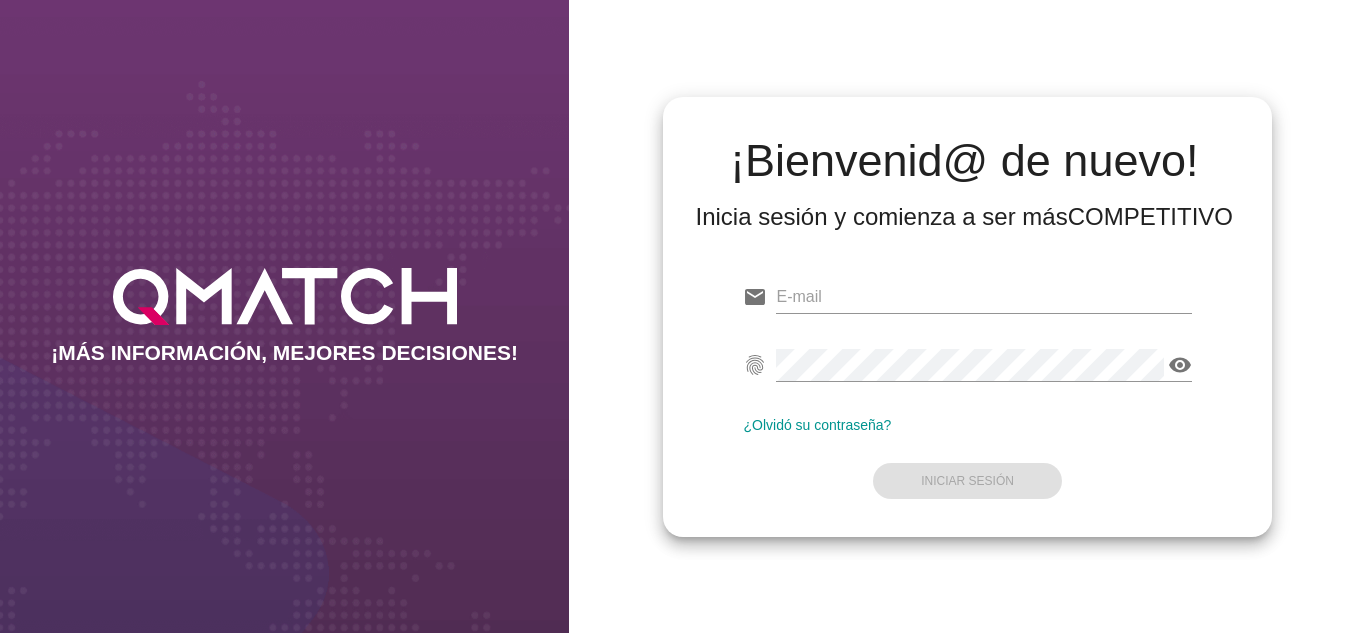 type on "oscargerman.reyrojas@cencosud.com.co" 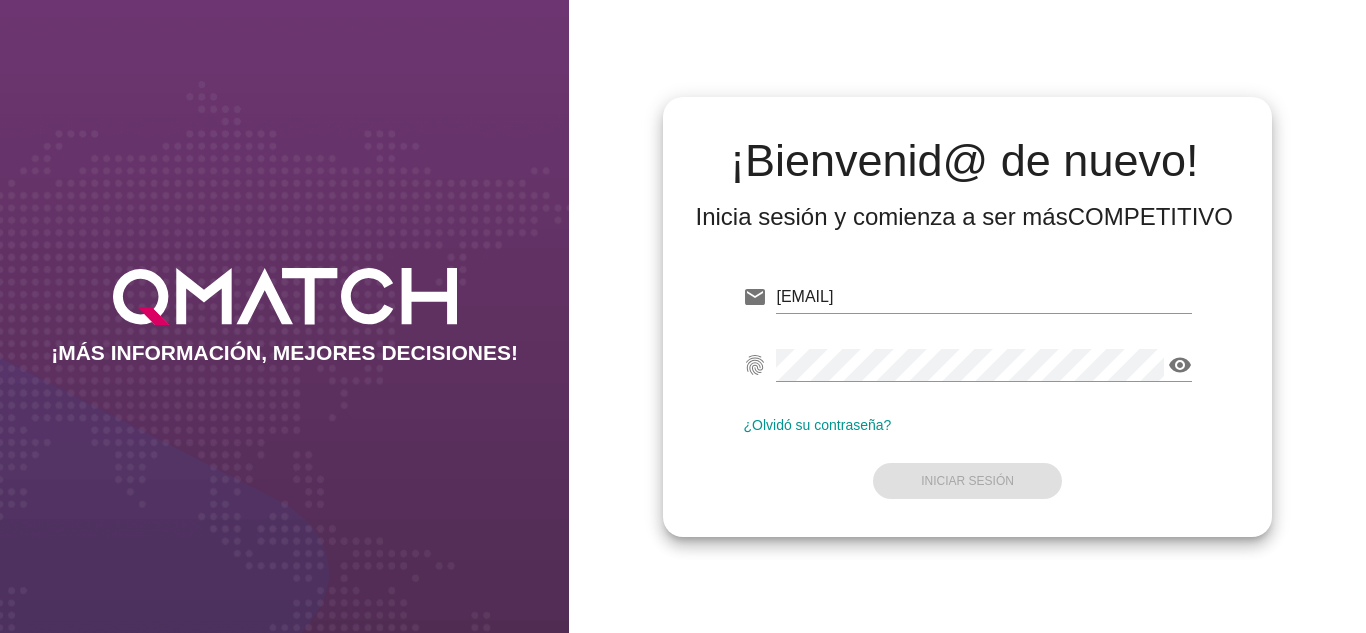 click on "¡Bienvenid@ de nuevo! Inicia sesión y comienza a ser más  COMPETITIVO email oscargerman.reyrojas@cencosud.com.co fingerprint visibility
¿Olvidó su contraseña?
Iniciar Sesión" at bounding box center (967, 316) 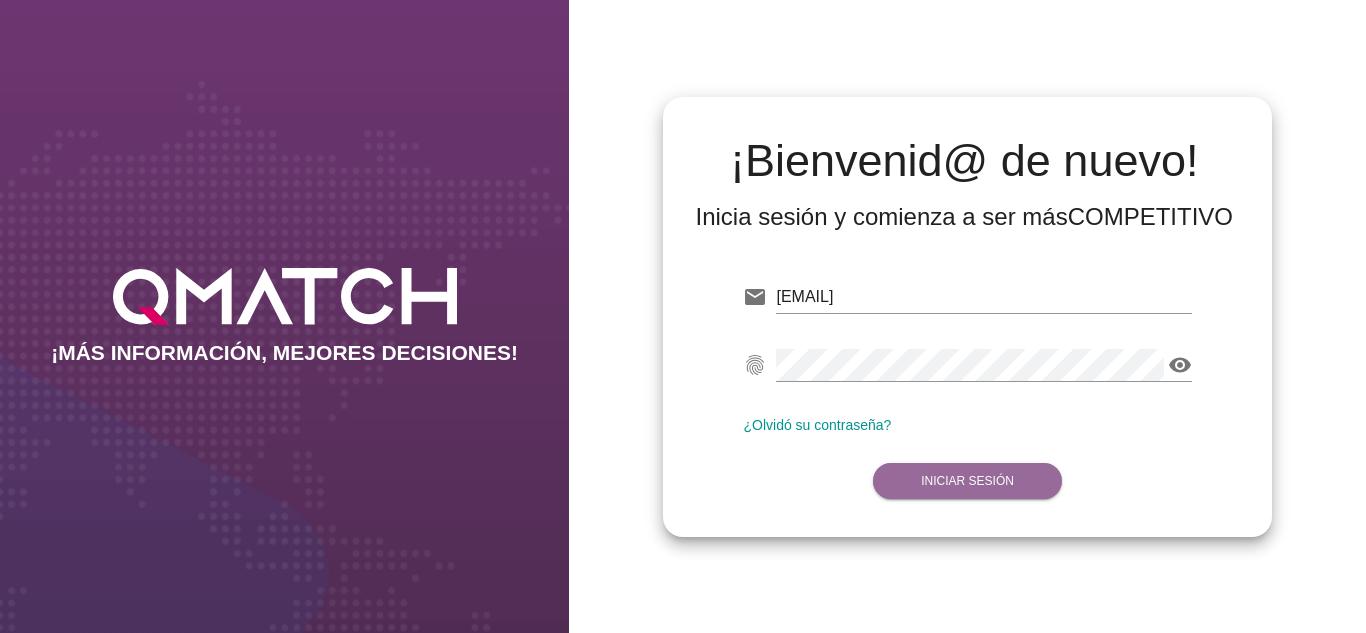 click on "Iniciar Sesión" at bounding box center [967, 481] 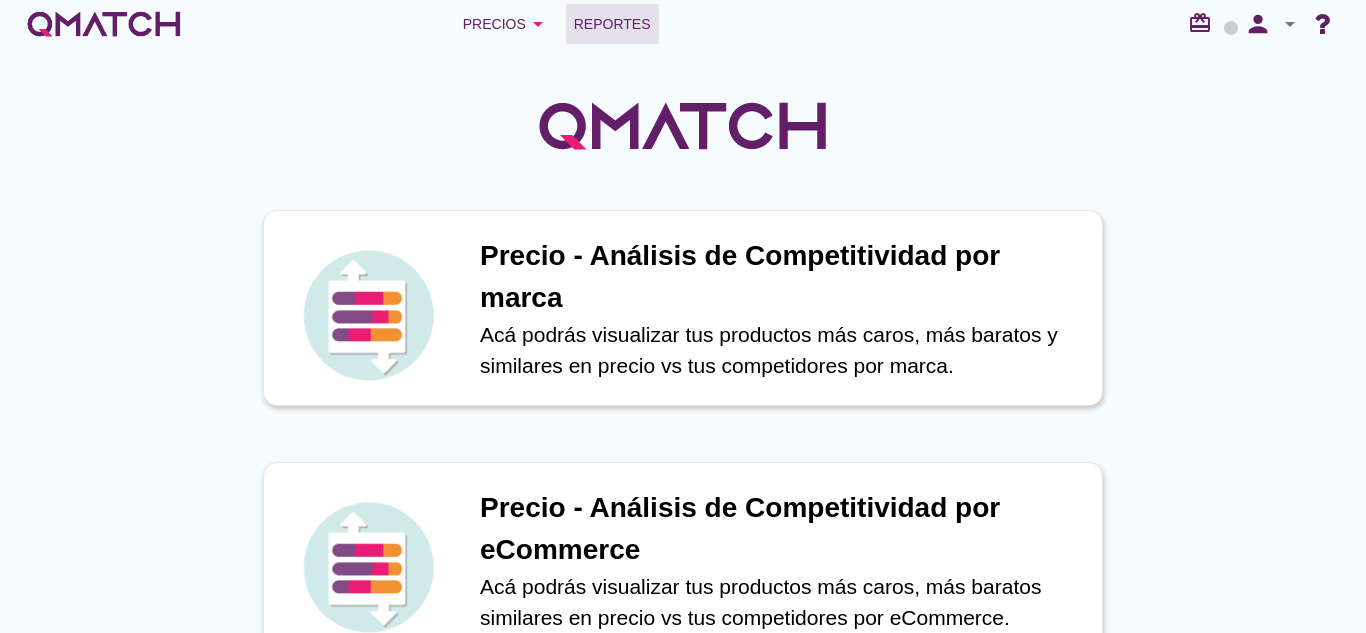 click on "Reportes" at bounding box center (612, 24) 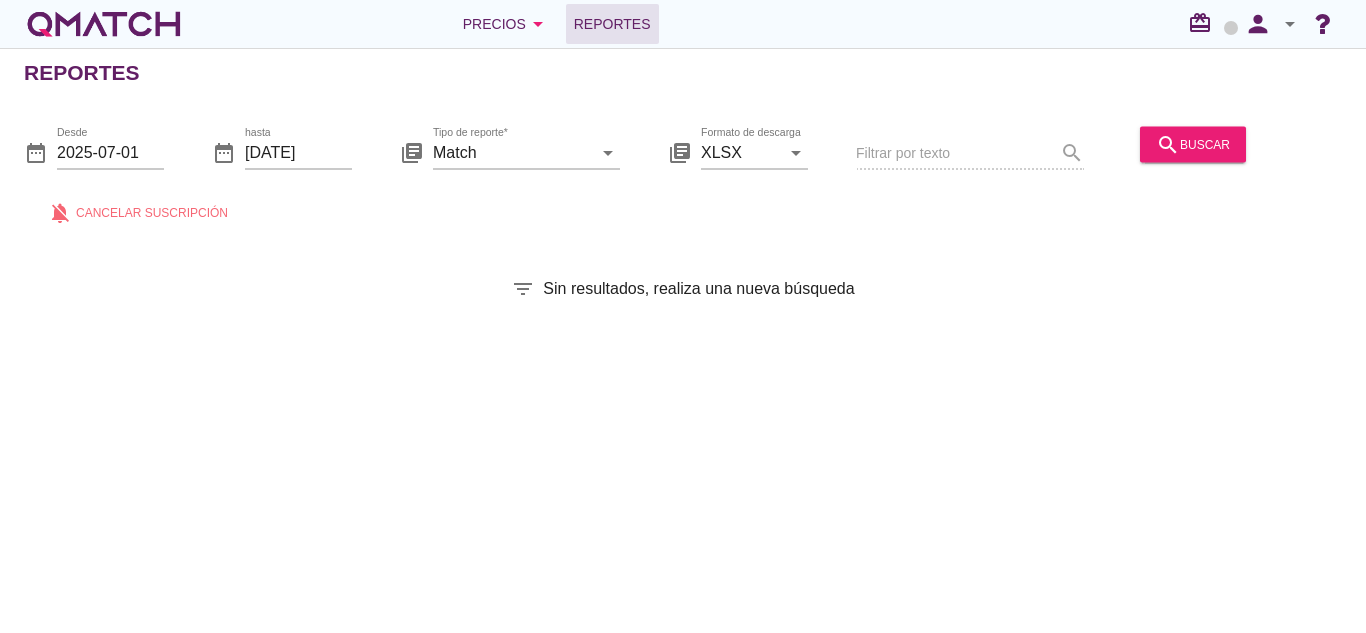 click on "search
buscar" at bounding box center [1193, 154] 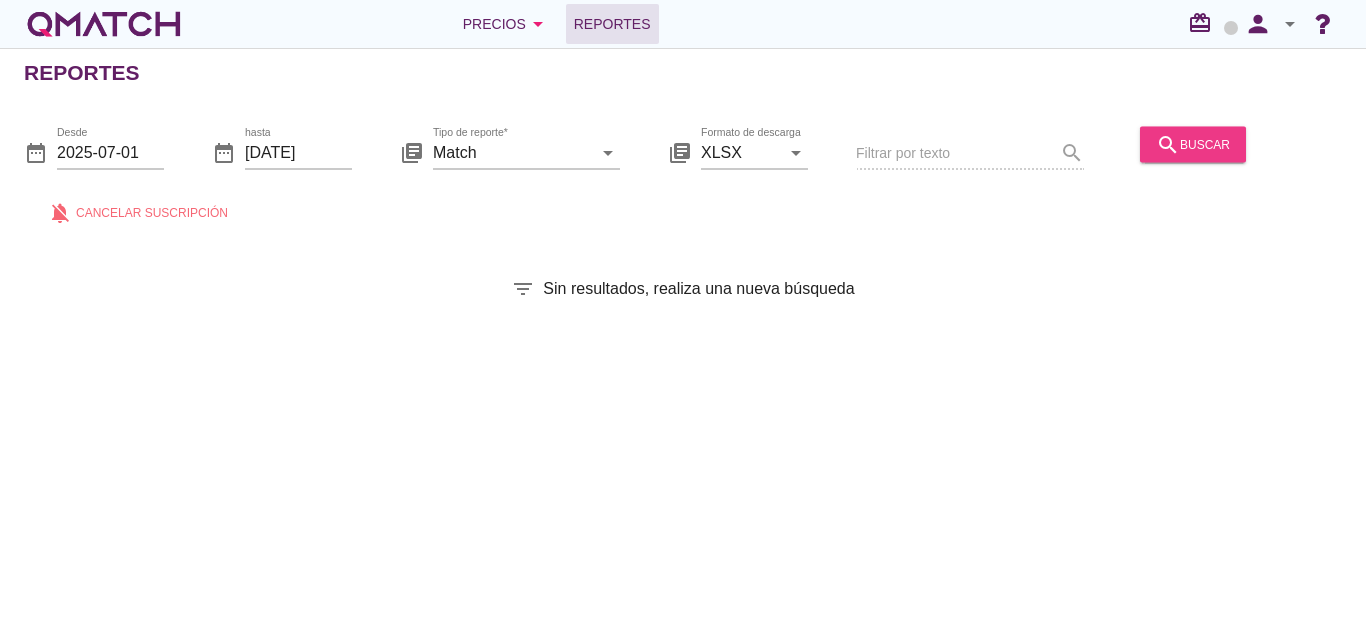 click on "search
buscar" at bounding box center (1193, 144) 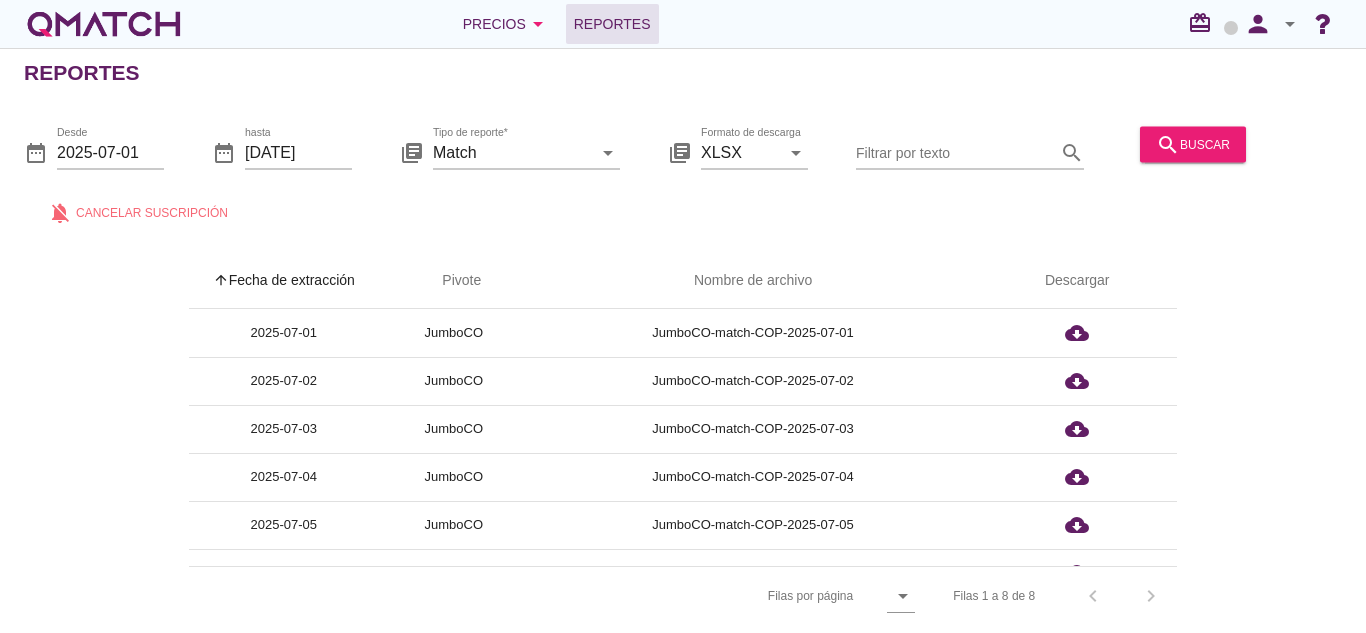 scroll, scrollTop: 7, scrollLeft: 0, axis: vertical 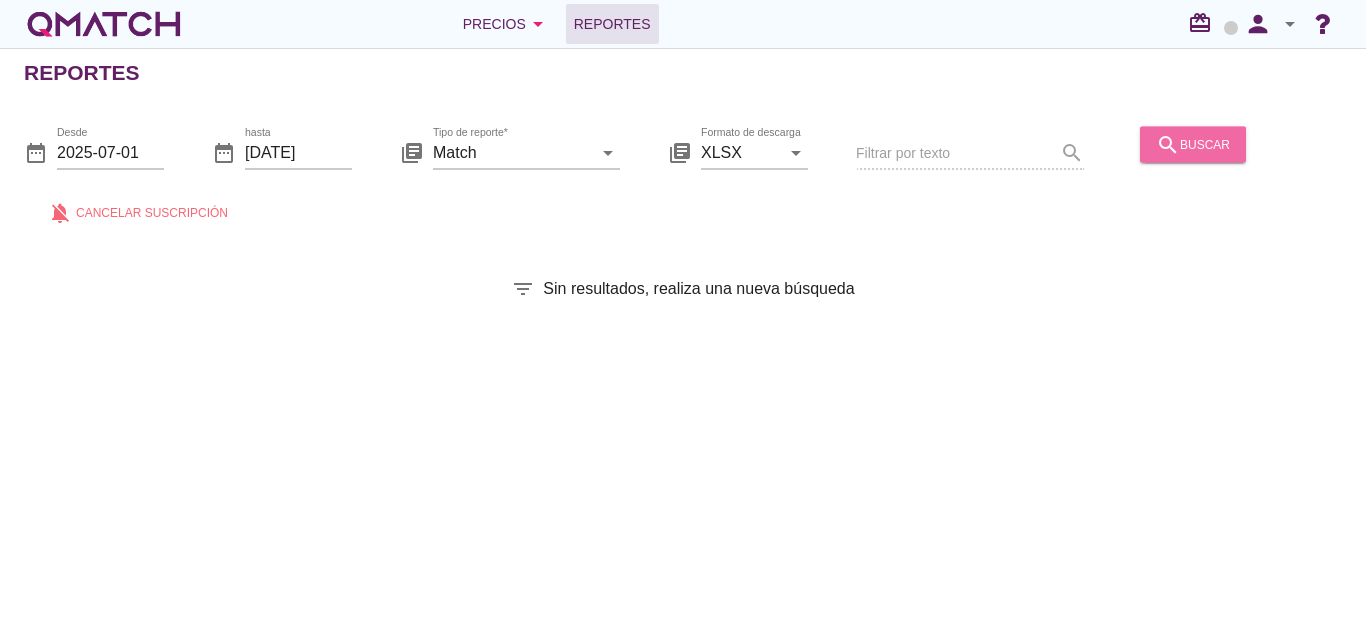 click on "search
buscar" at bounding box center [1193, 144] 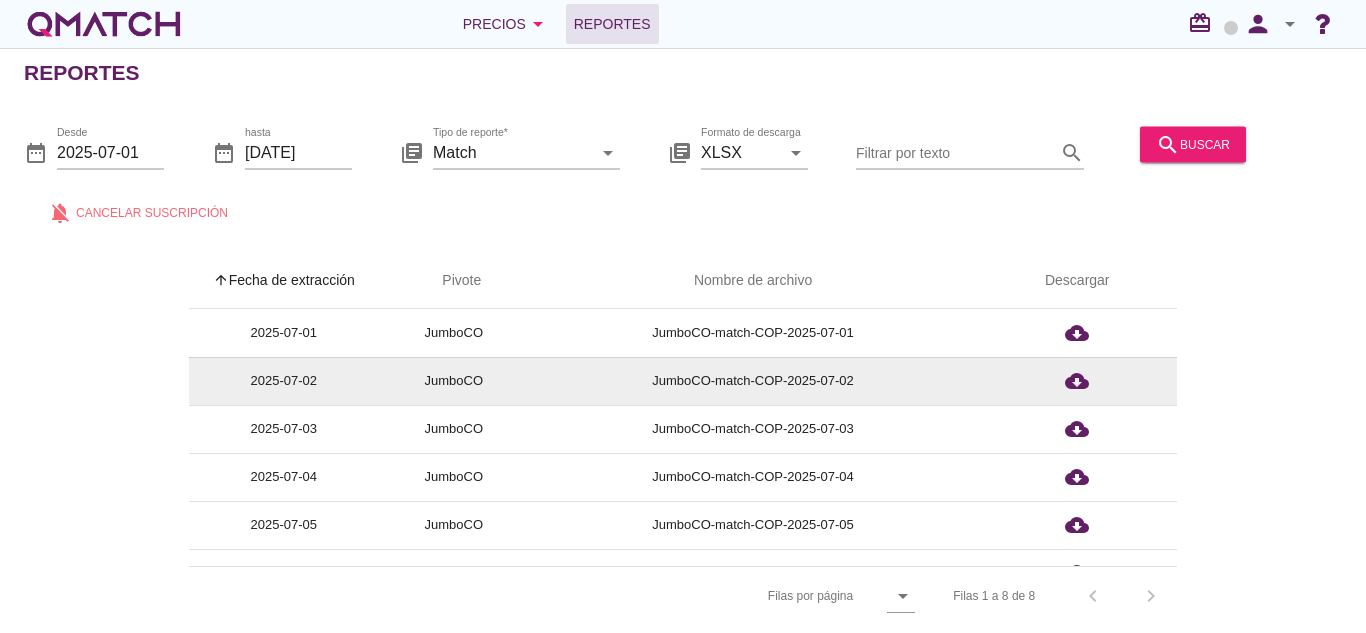 scroll, scrollTop: 127, scrollLeft: 0, axis: vertical 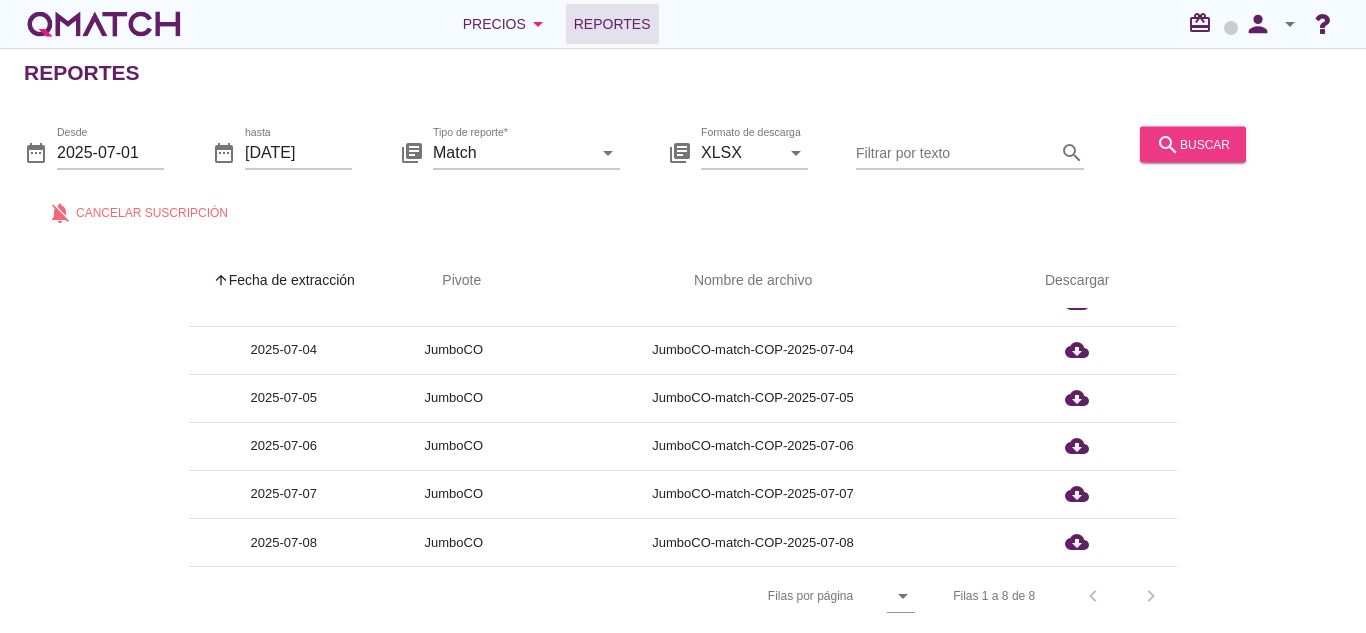 click on "search" at bounding box center [1168, 144] 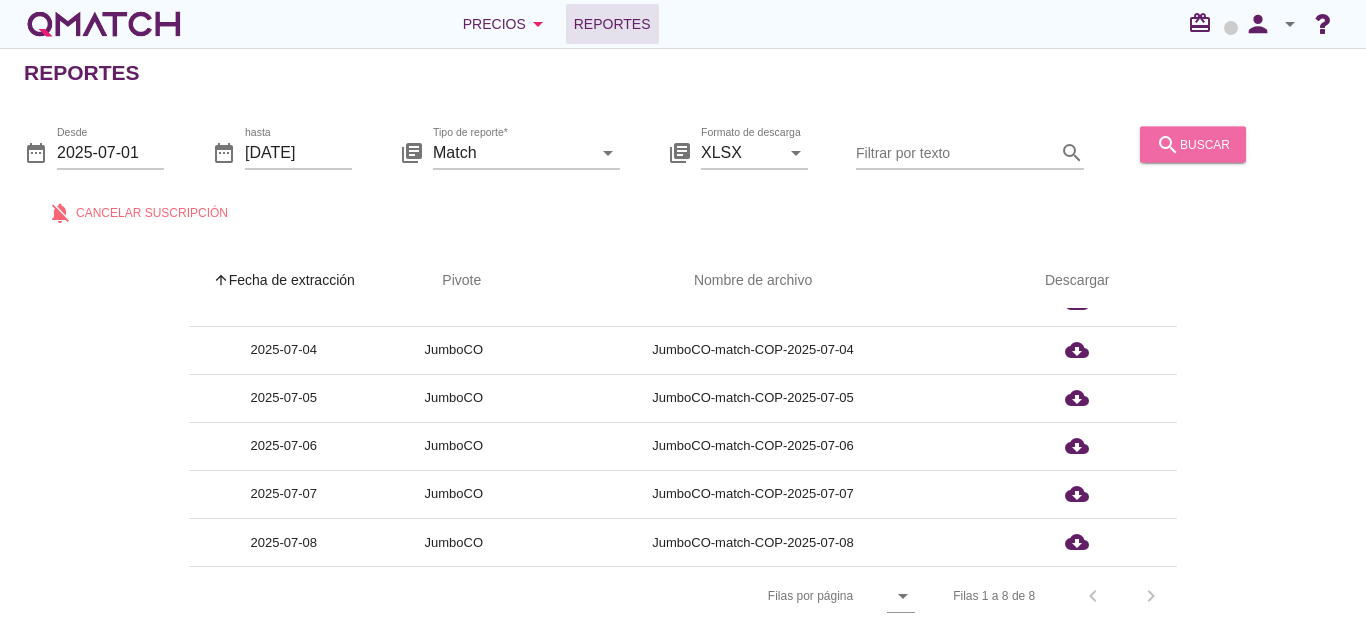 scroll, scrollTop: 0, scrollLeft: 0, axis: both 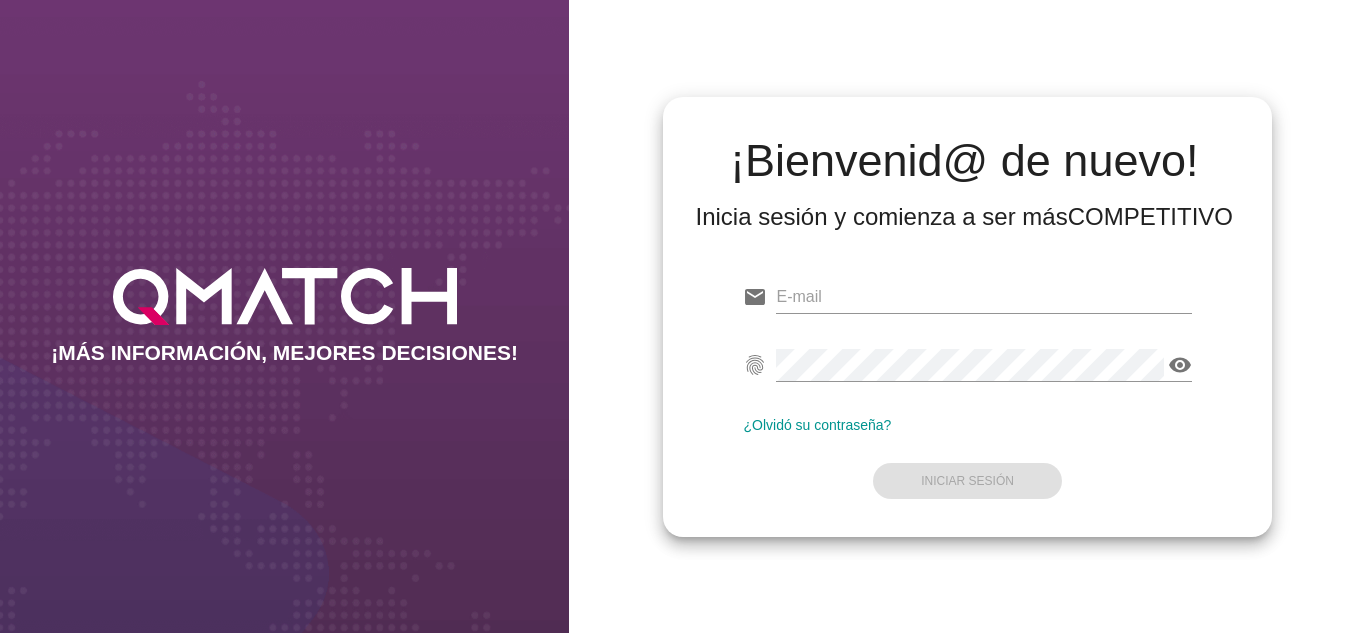 type on "[EMAIL]" 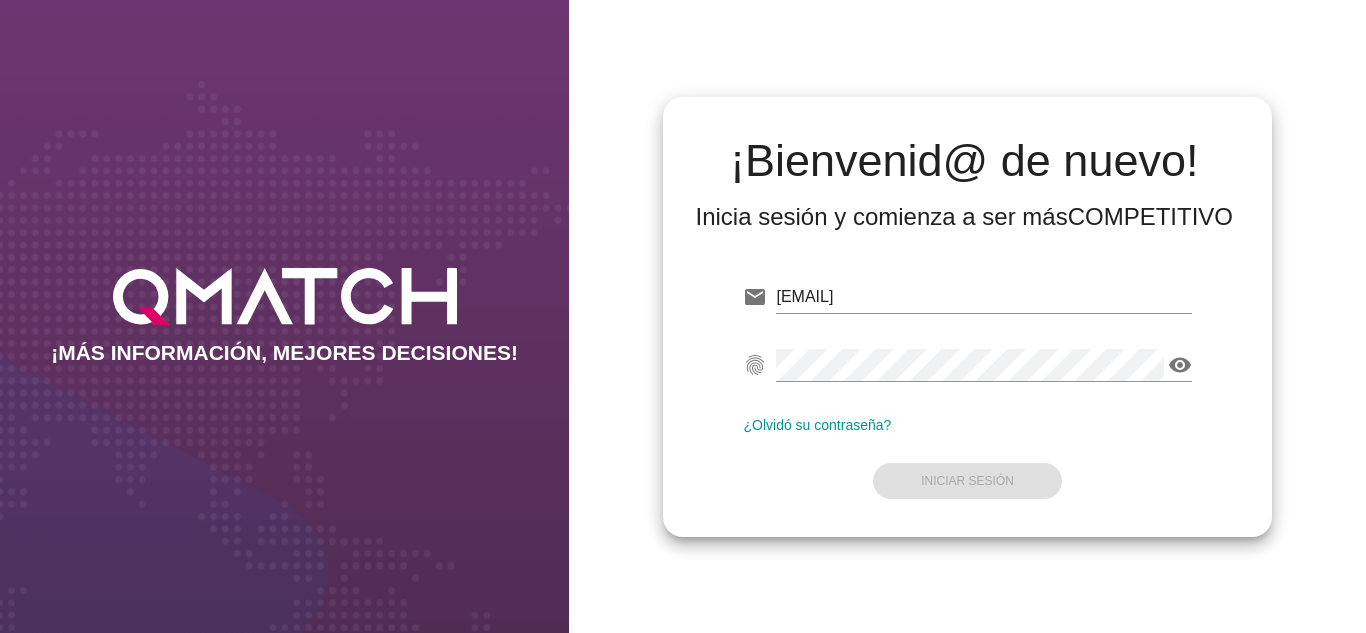 click on "email [EMAIL] fingerprint visibility
¿Olvidó su contraseña?
Iniciar Sesión" at bounding box center [967, 385] 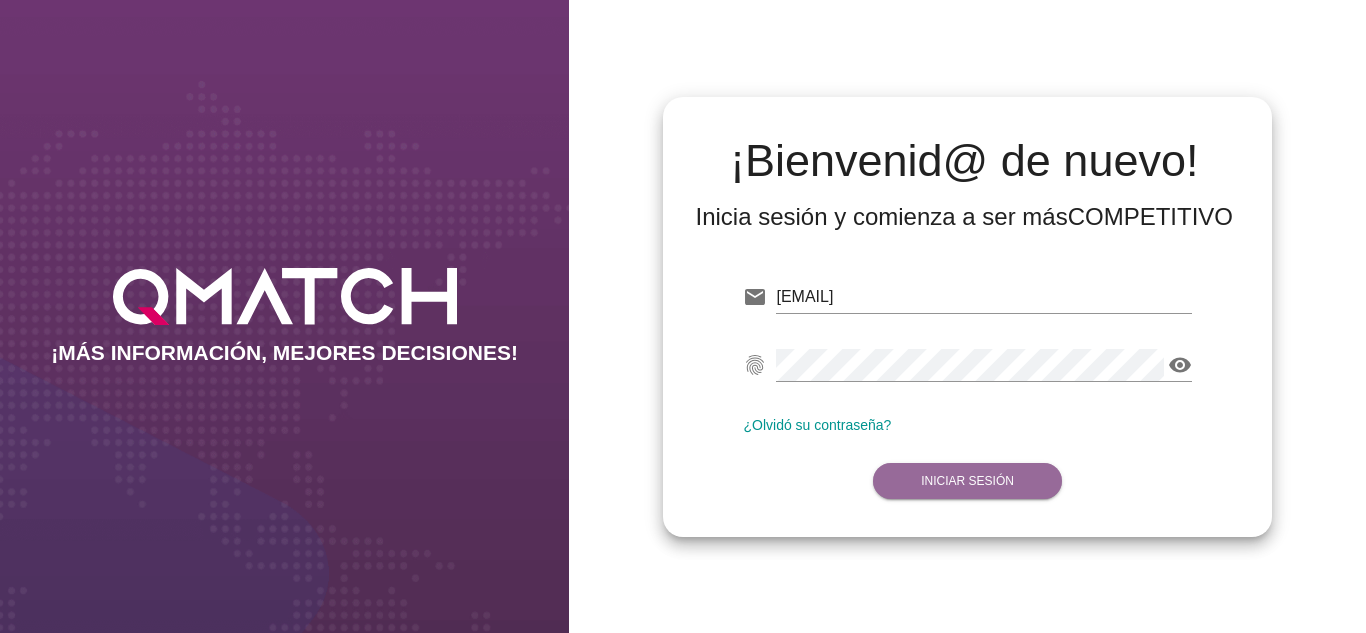 click on "Iniciar Sesión" at bounding box center (967, 481) 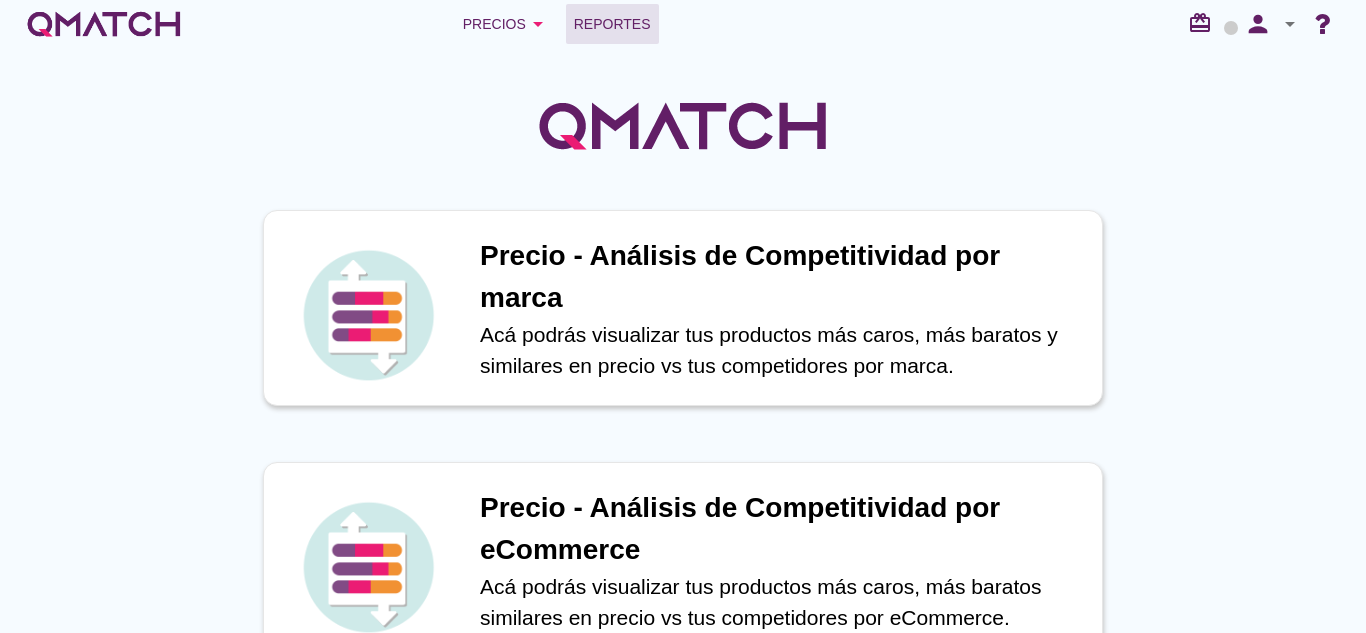 click on "Reportes" at bounding box center [612, 24] 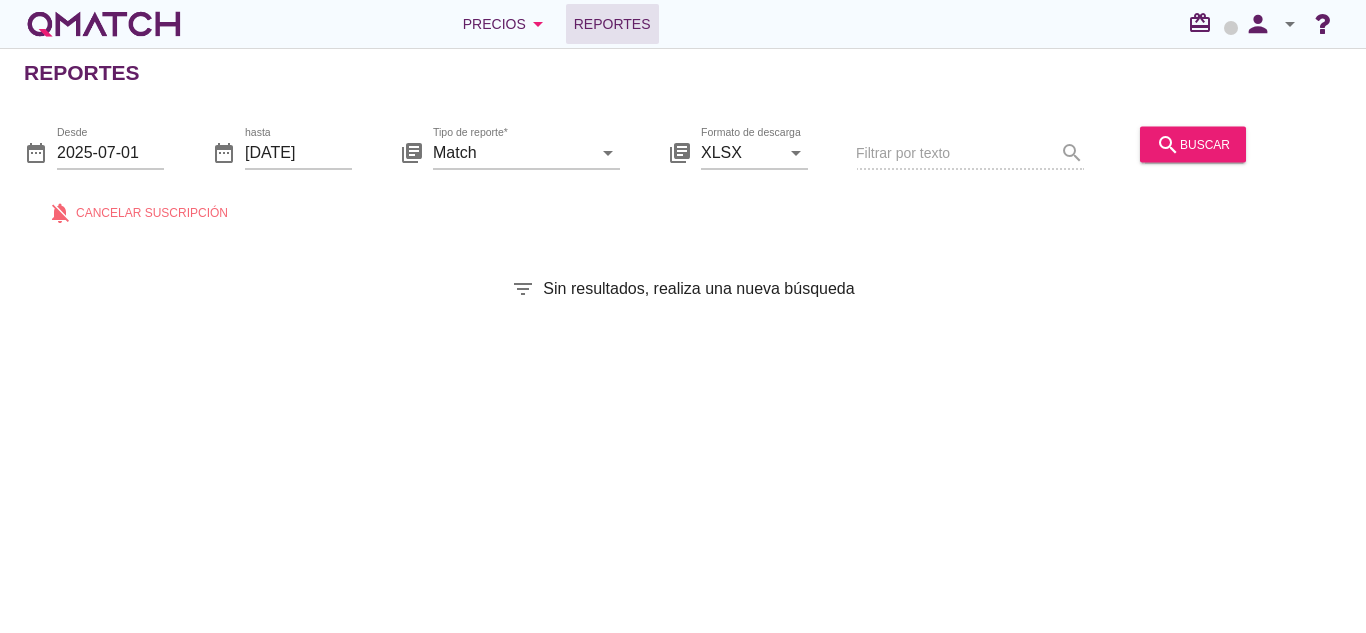 click on "date_range Desde 2025-07-01 date_range hasta 2025-07-09 library_books Tipo de reporte* Match arrow_drop_down library_books Formato de descarga XLSX arrow_drop_down Filtrar por texto search  search
buscar
notifications_off
Cancelar suscripción" at bounding box center (683, 170) 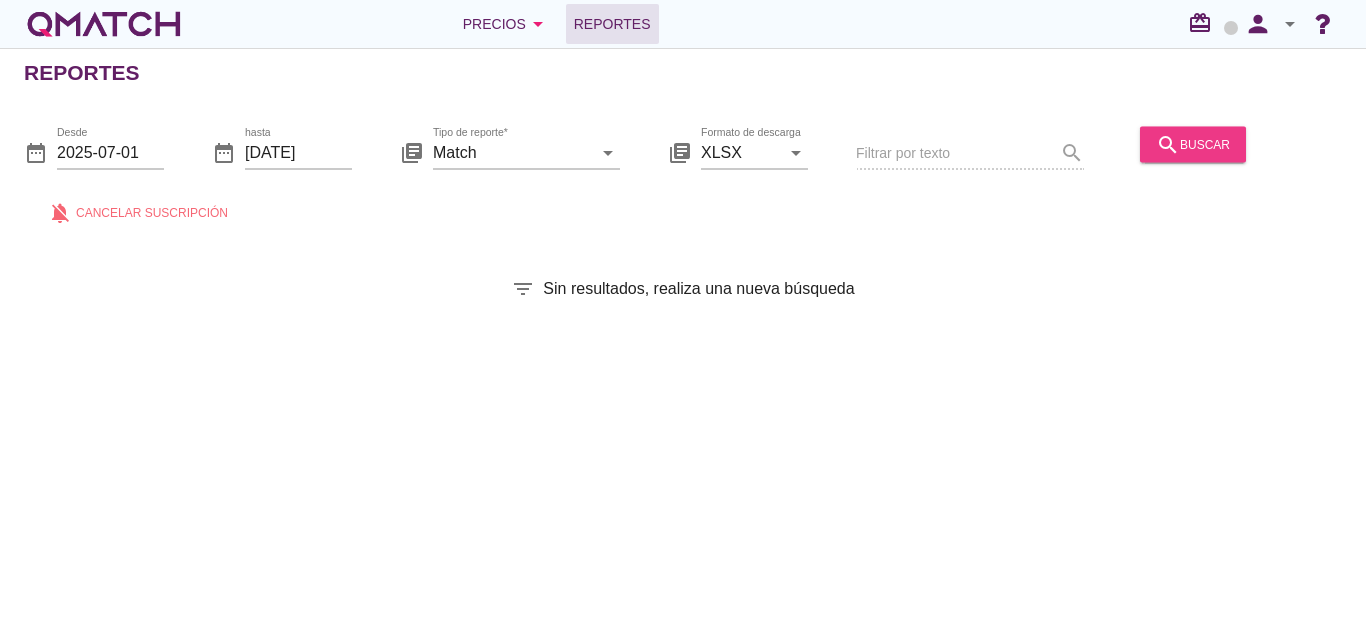 click on "search
buscar" at bounding box center (1193, 144) 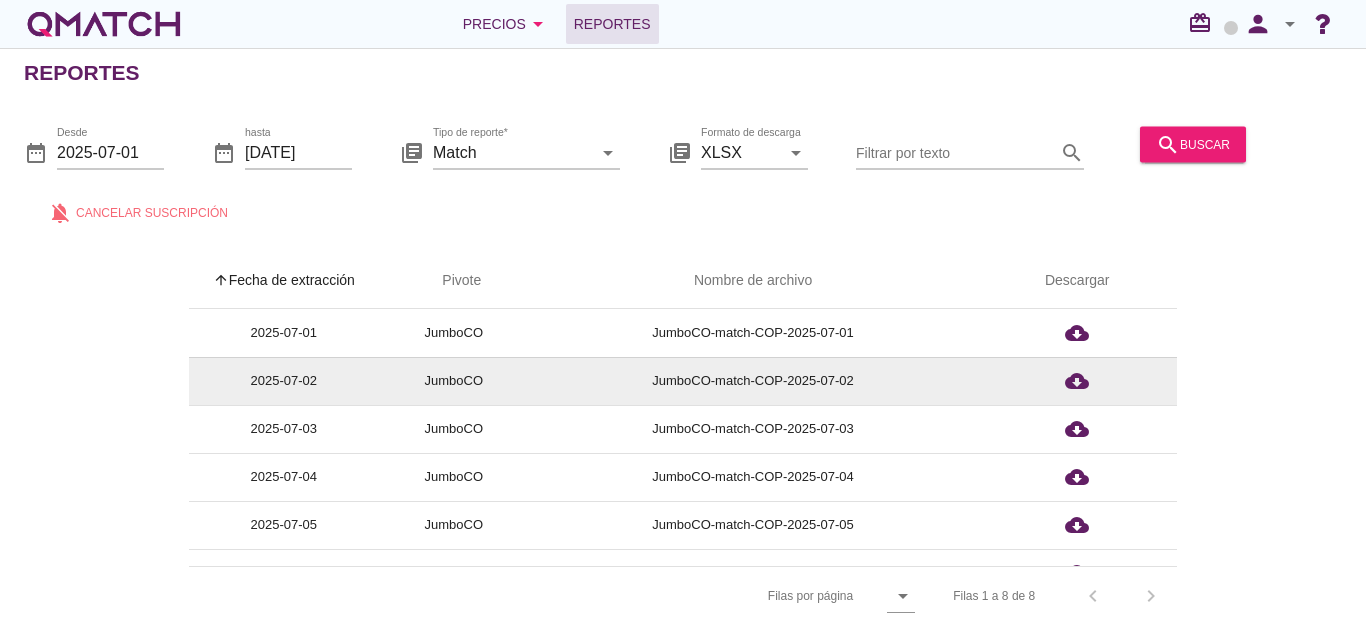 scroll, scrollTop: 127, scrollLeft: 0, axis: vertical 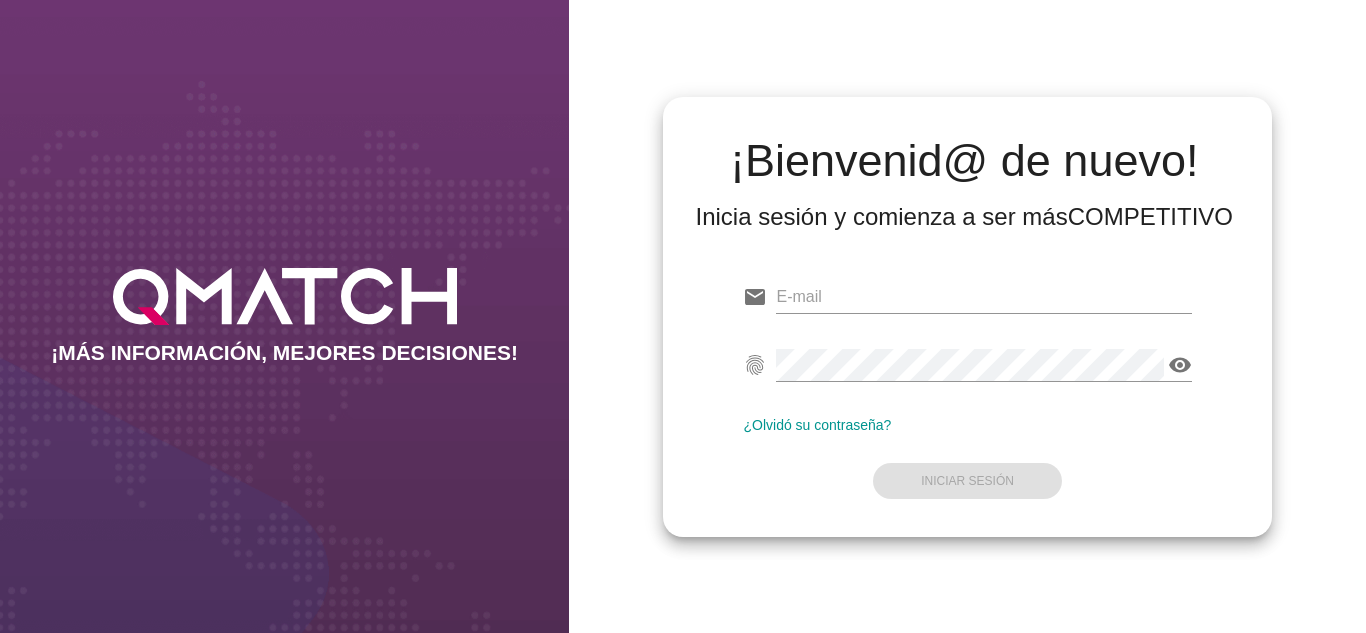type on "[EMAIL]" 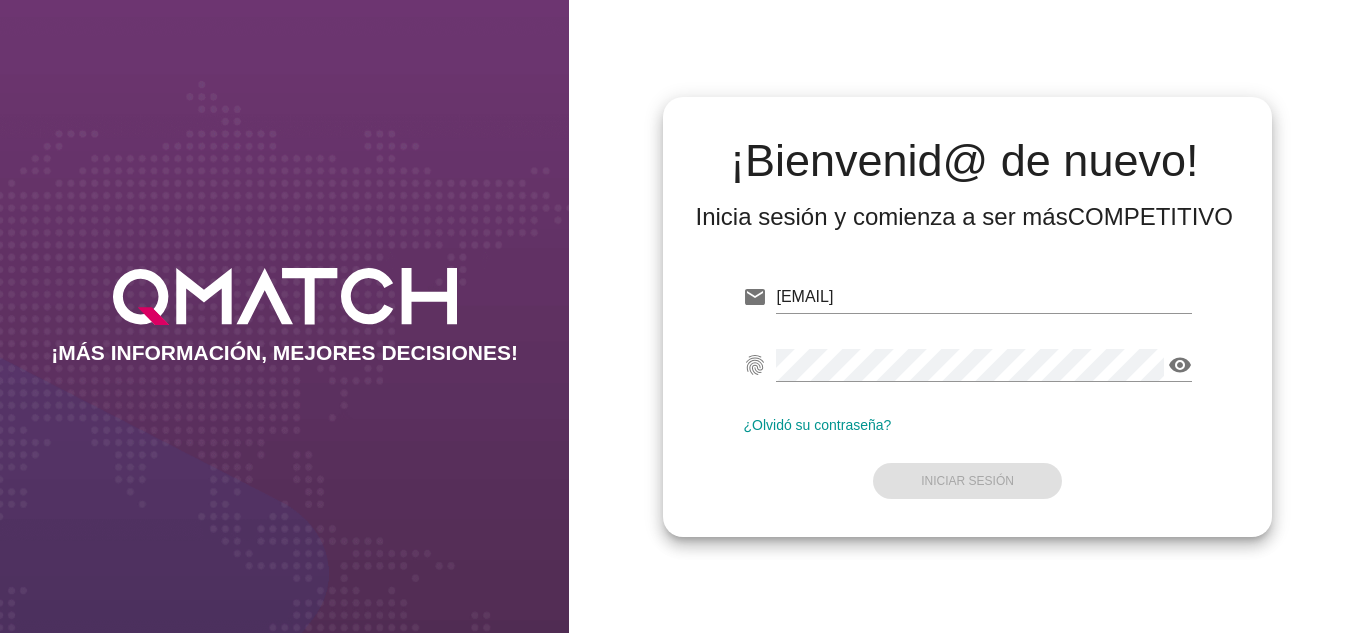 click on "email [EMAIL] fingerprint visibility
¿Olvidó su contraseña?
Iniciar Sesión" at bounding box center [967, 387] 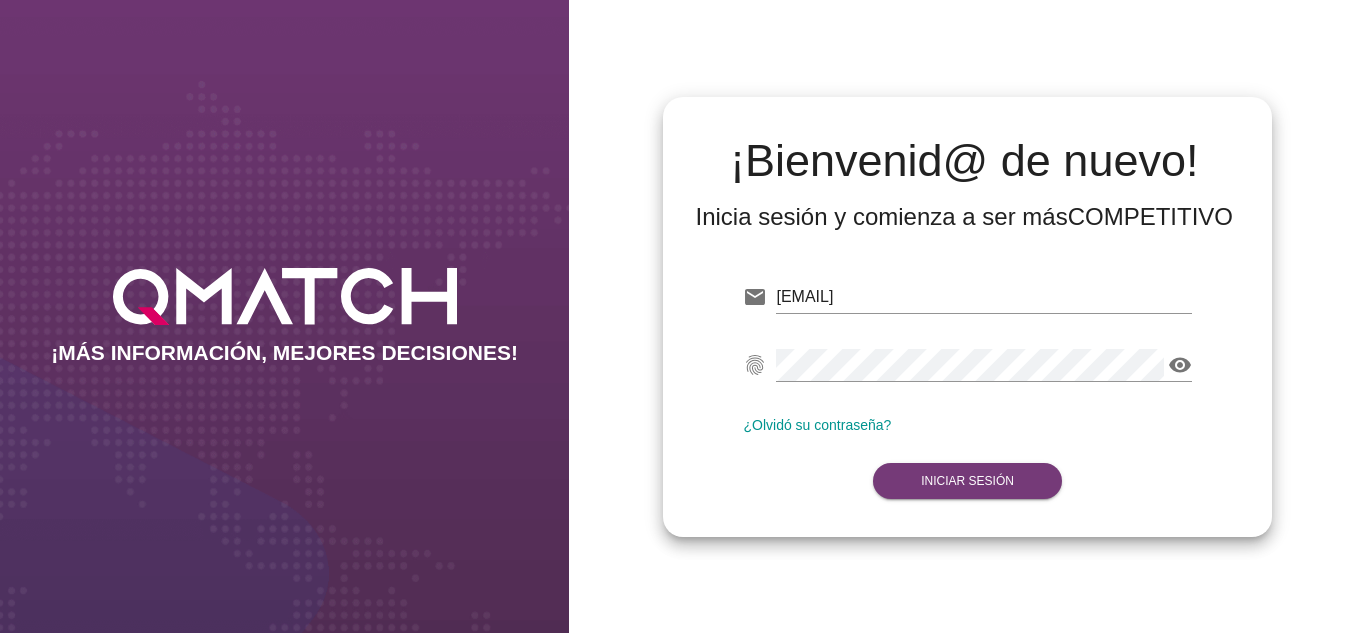 click on "Iniciar Sesión" at bounding box center [967, 481] 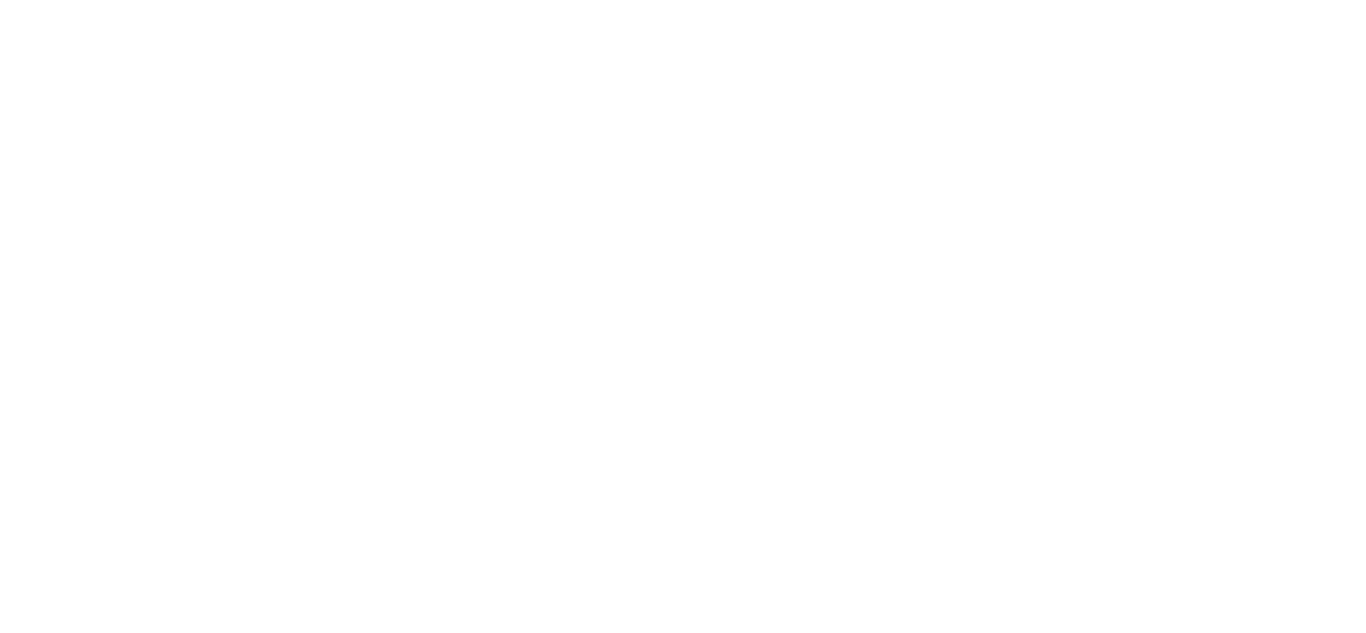 click on "Iniciar Sesión" at bounding box center [967, 481] 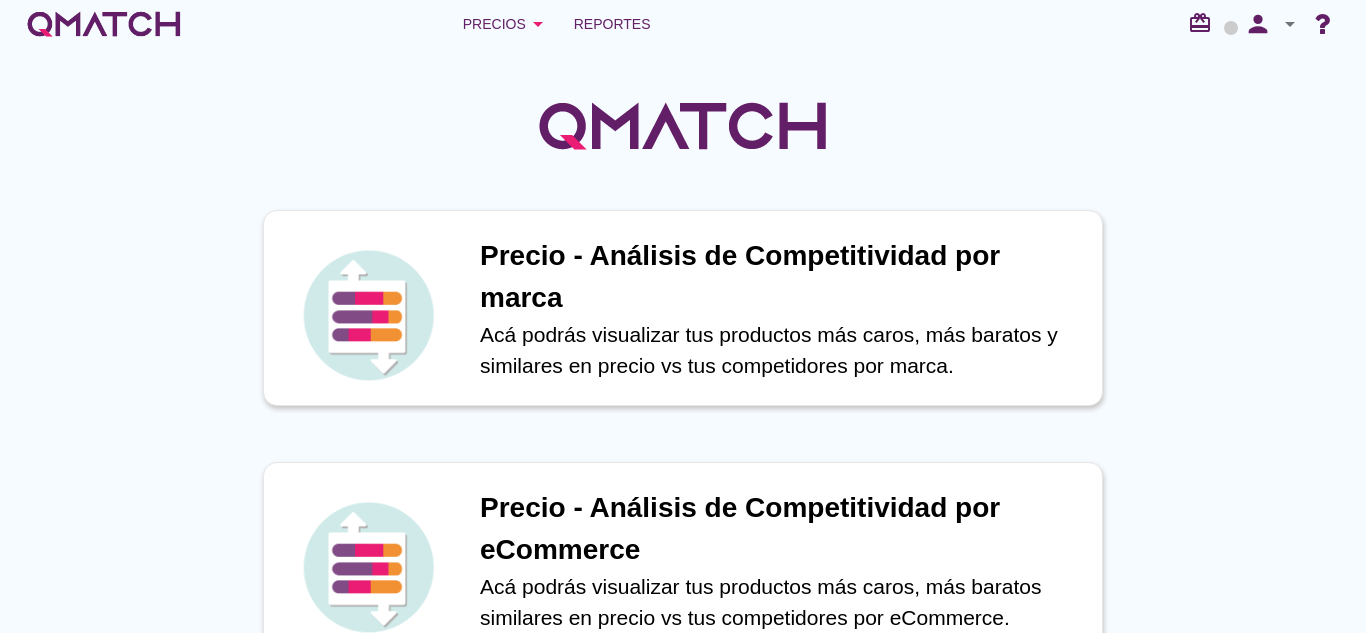 click at bounding box center (683, 115) 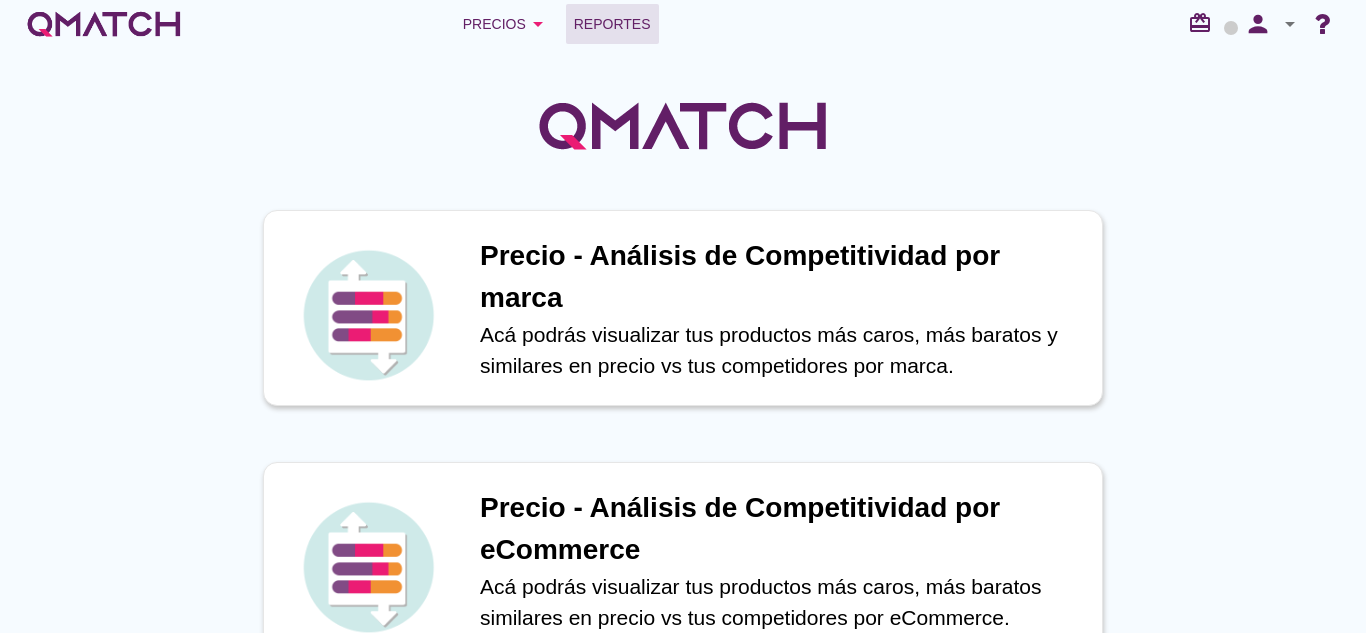 click on "Reportes" at bounding box center (612, 24) 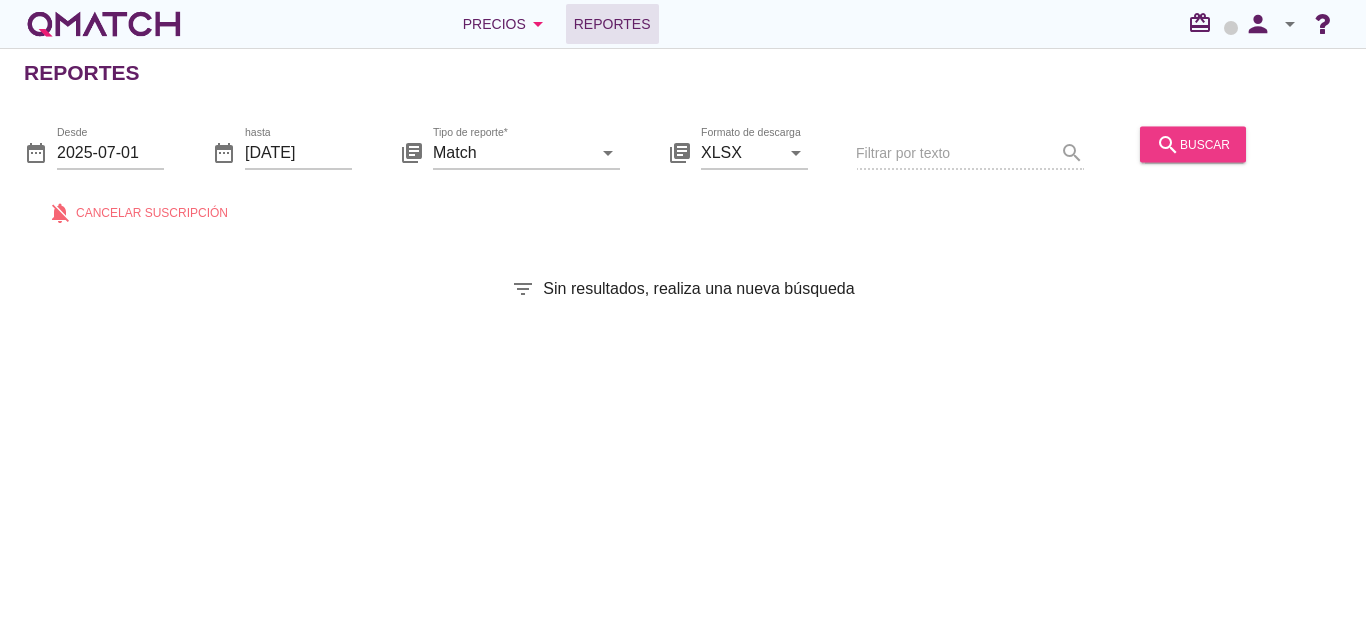 click on "search
buscar" at bounding box center [1193, 144] 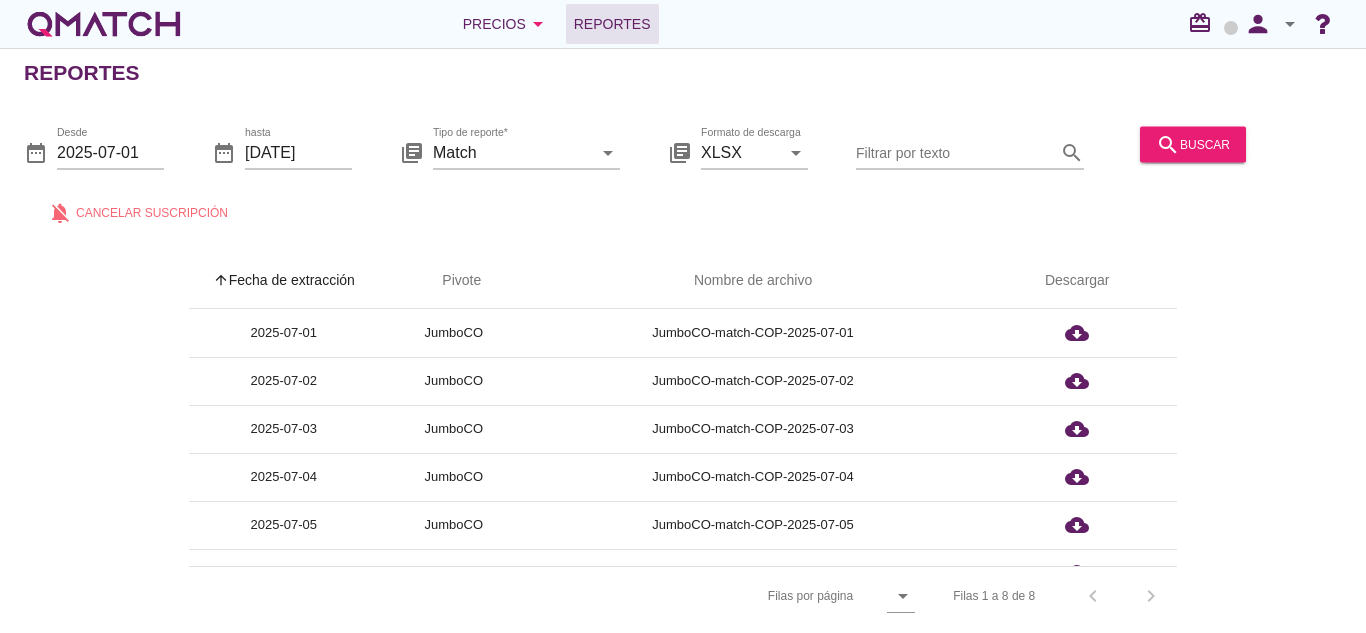 scroll, scrollTop: 127, scrollLeft: 0, axis: vertical 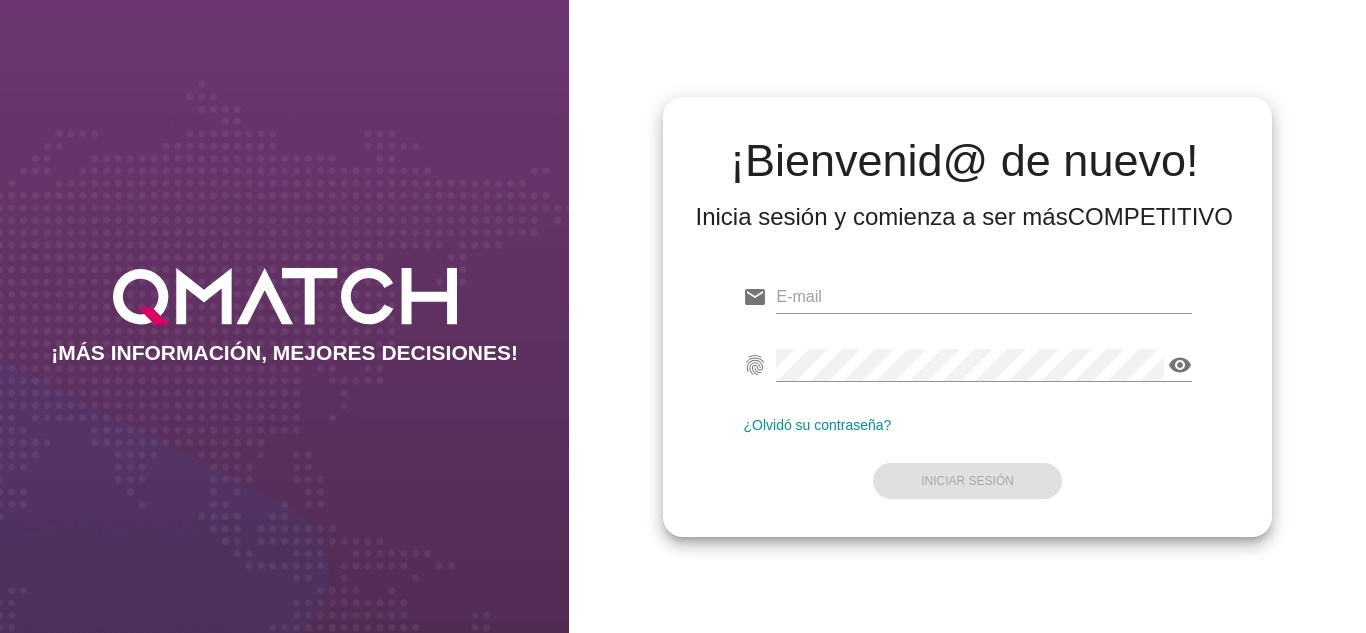 type on "[EMAIL]" 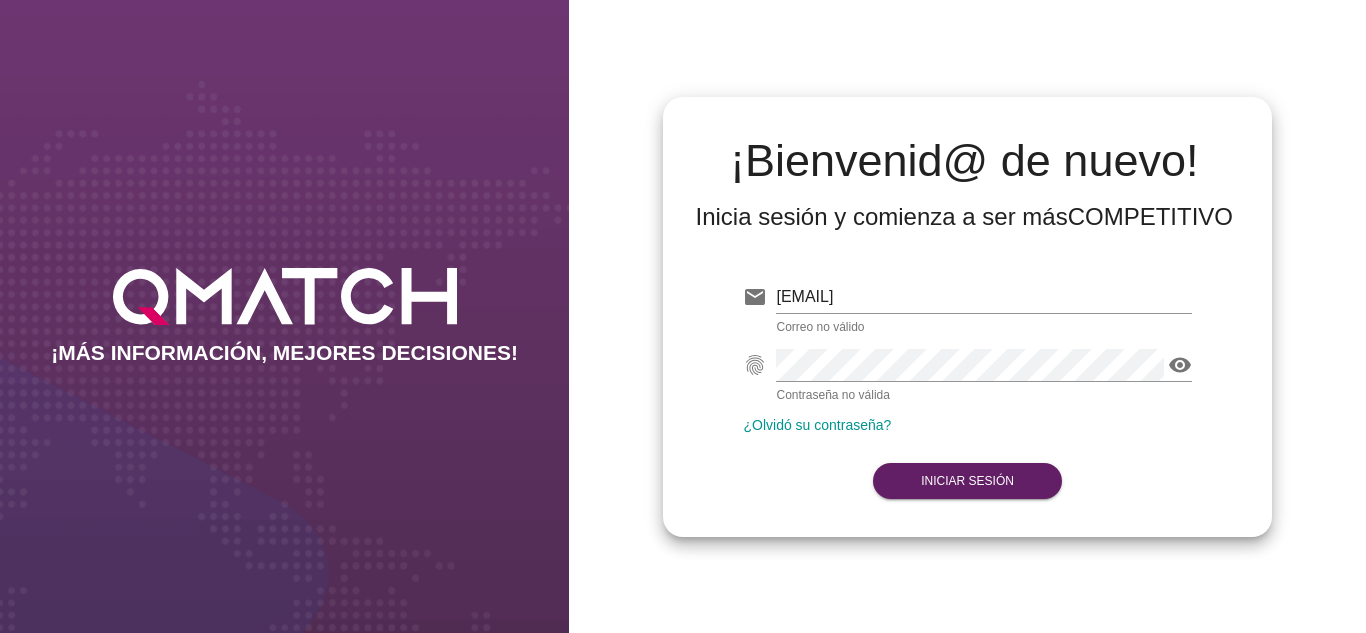 click on "¡Bienvenid@ de nuevo! Inicia sesión y comienza a ser más COMPETITIVO email [EMAIL] fingerprint visibility Contraseña no válida
¿Olvidó su contraseña?
Iniciar Sesión" at bounding box center (967, 317) 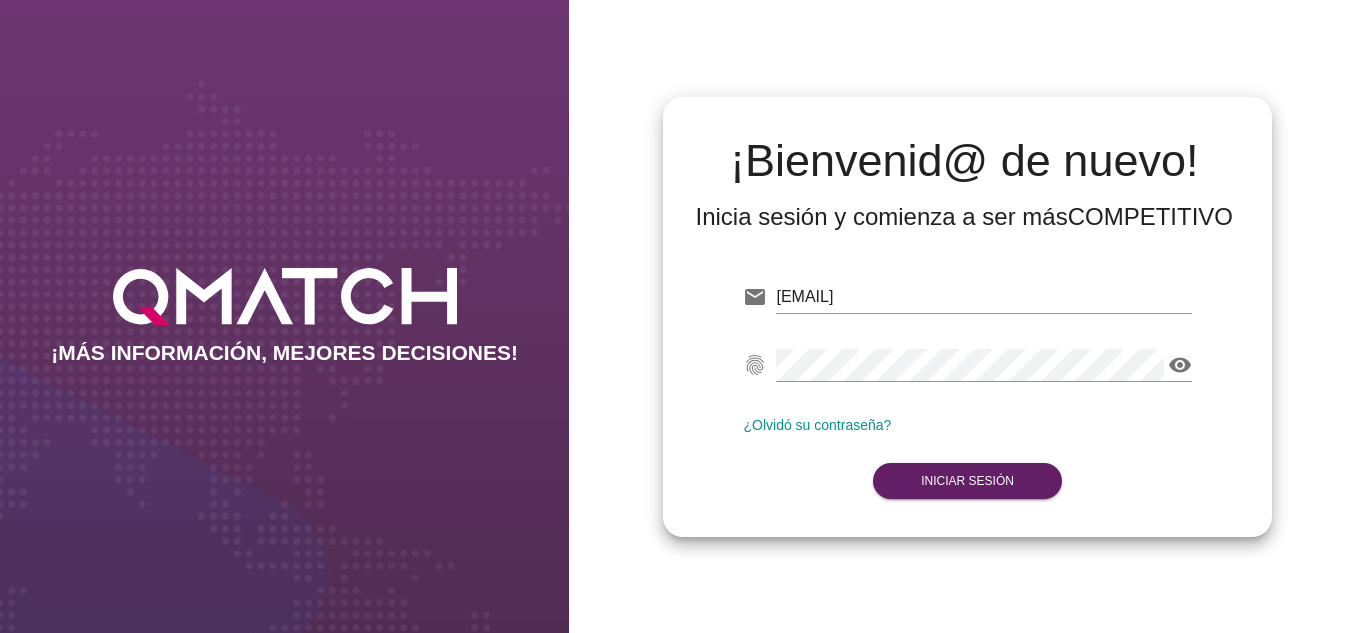 click on "email [EMAIL] fingerprint visibility
¿Olvidó su contraseña?
Iniciar Sesión" at bounding box center (967, 387) 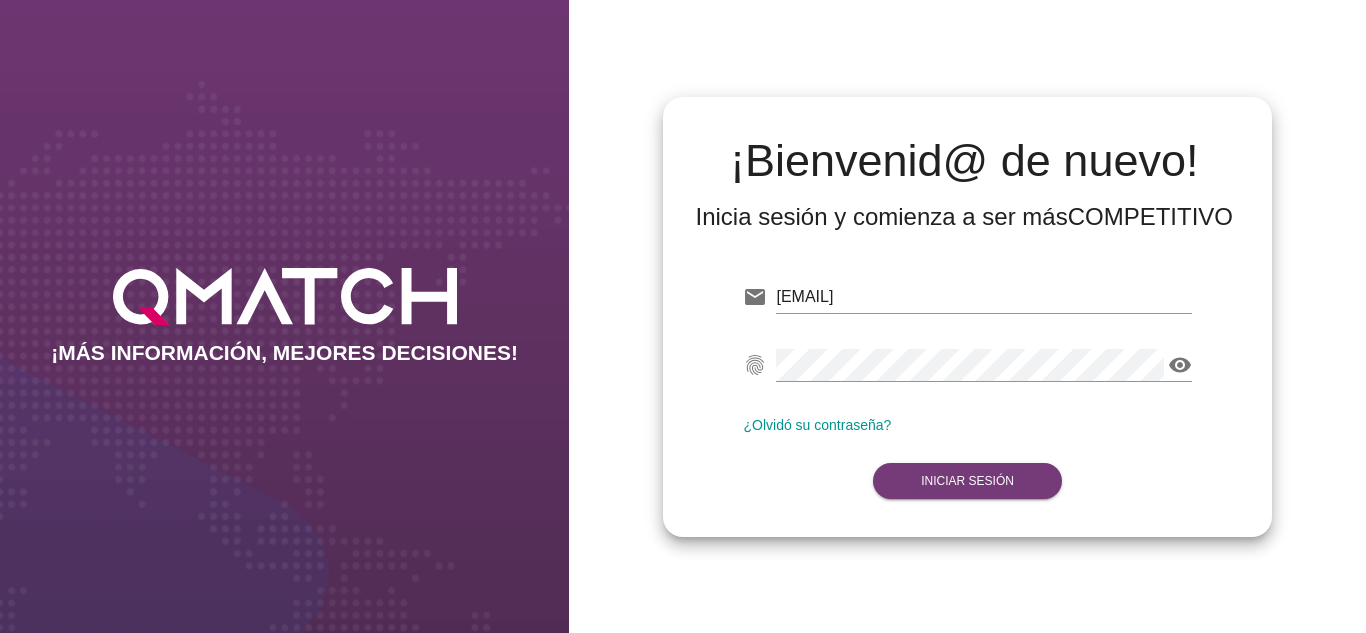 click on "Iniciar Sesión" at bounding box center [967, 481] 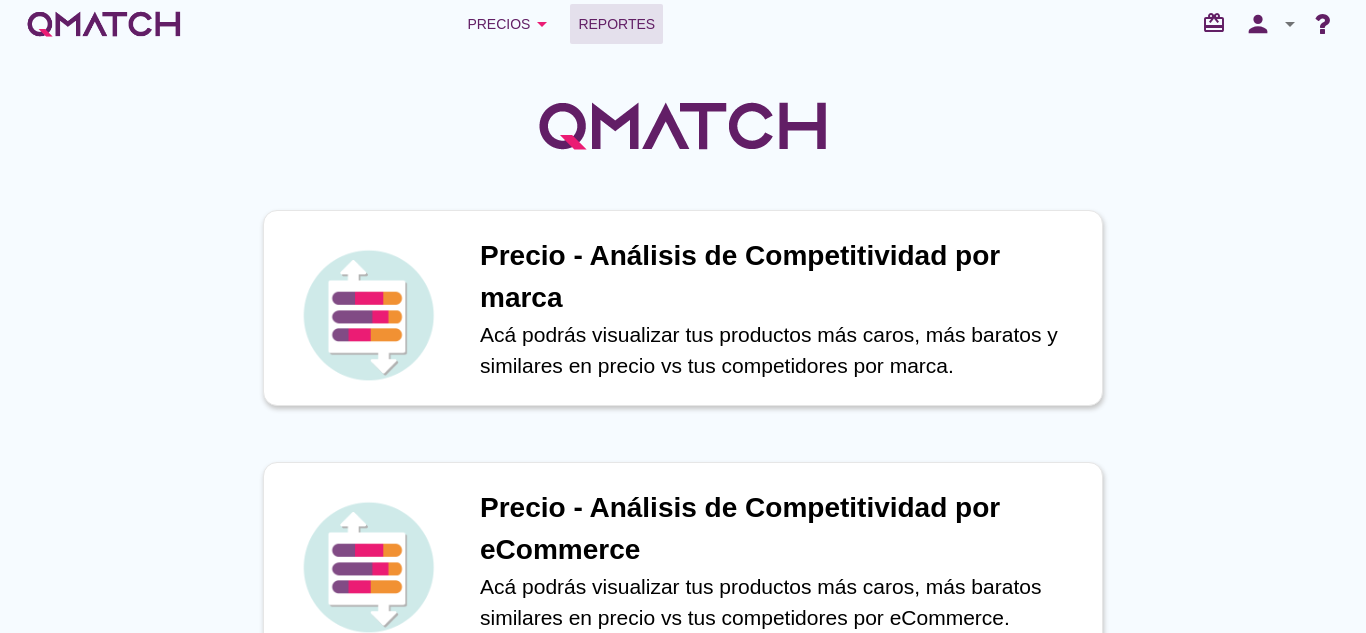 click on "Reportes" at bounding box center [616, 24] 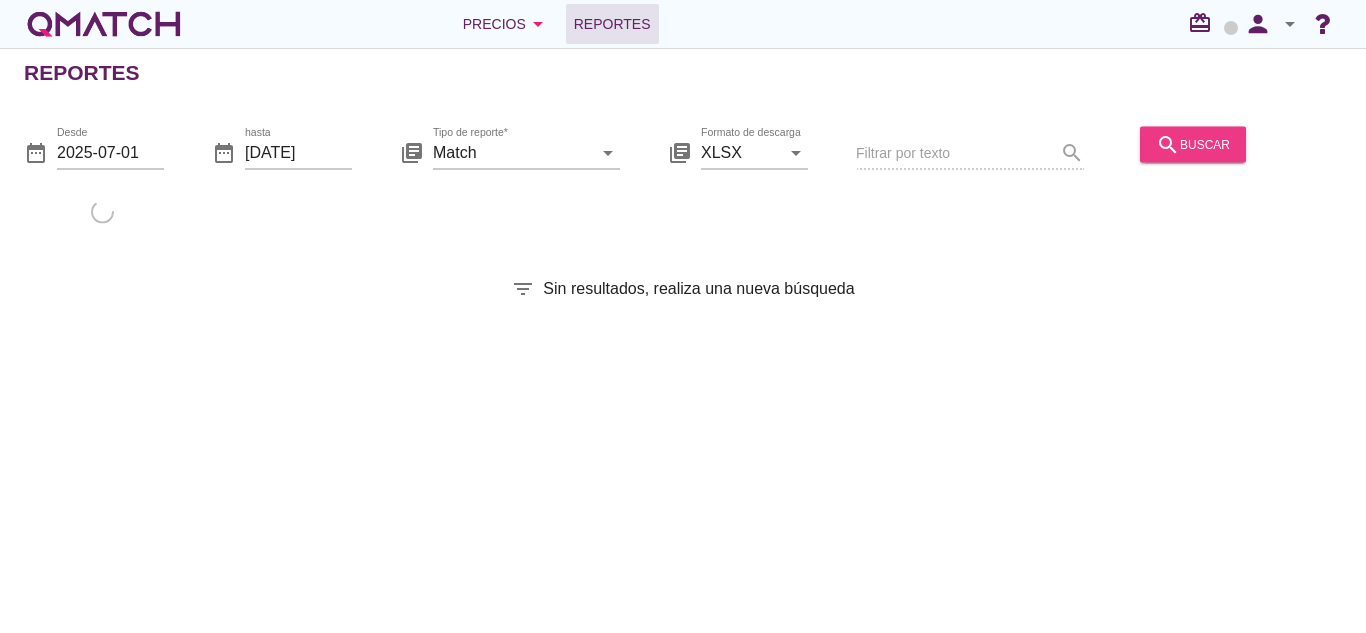 click on "search
buscar" at bounding box center [1193, 144] 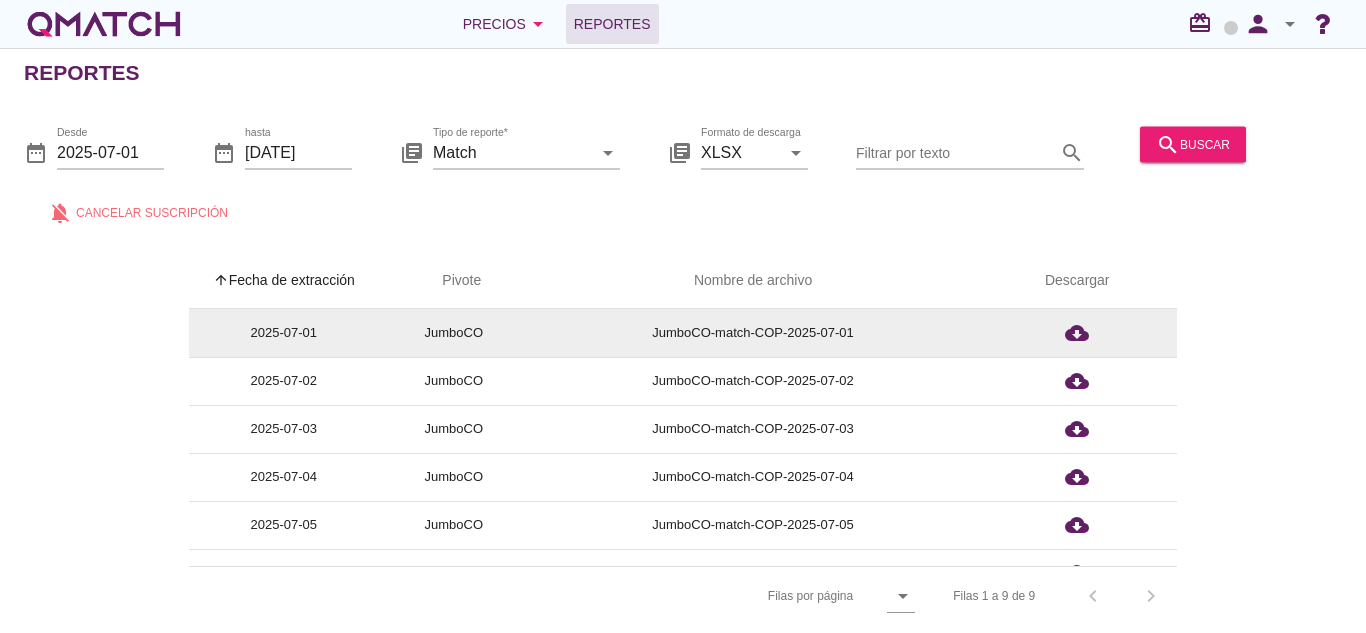 scroll, scrollTop: 175, scrollLeft: 0, axis: vertical 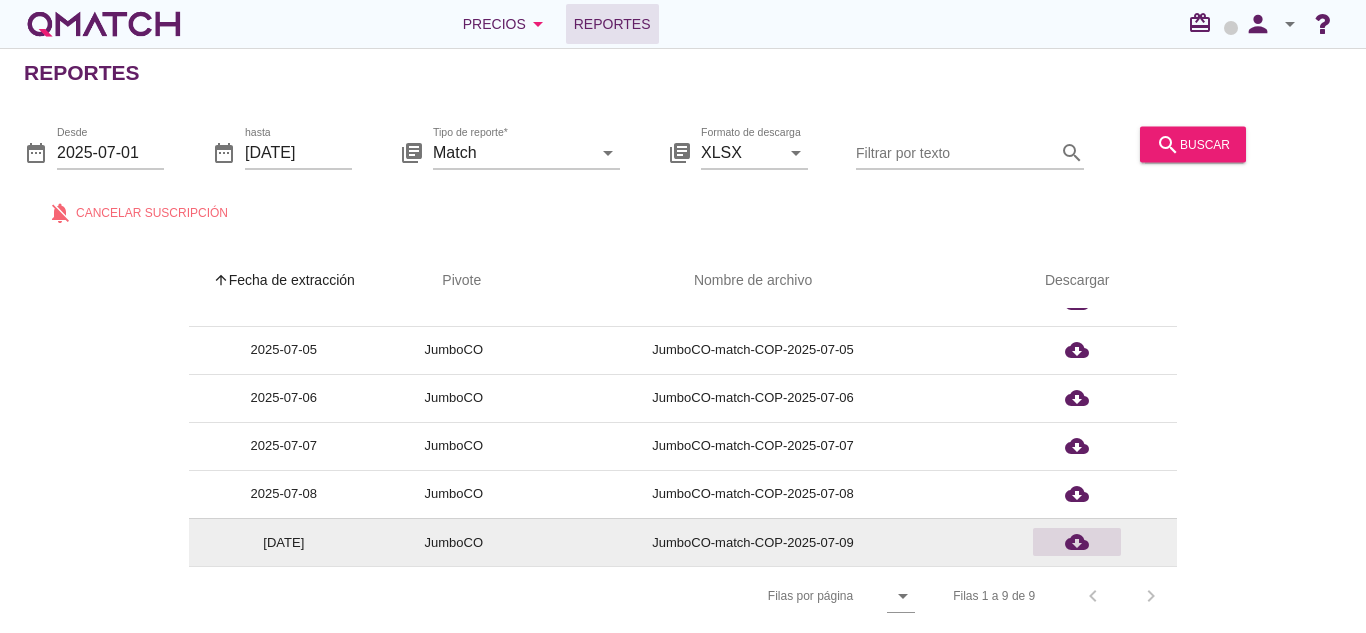 click on "cloud_download" at bounding box center [1077, 158] 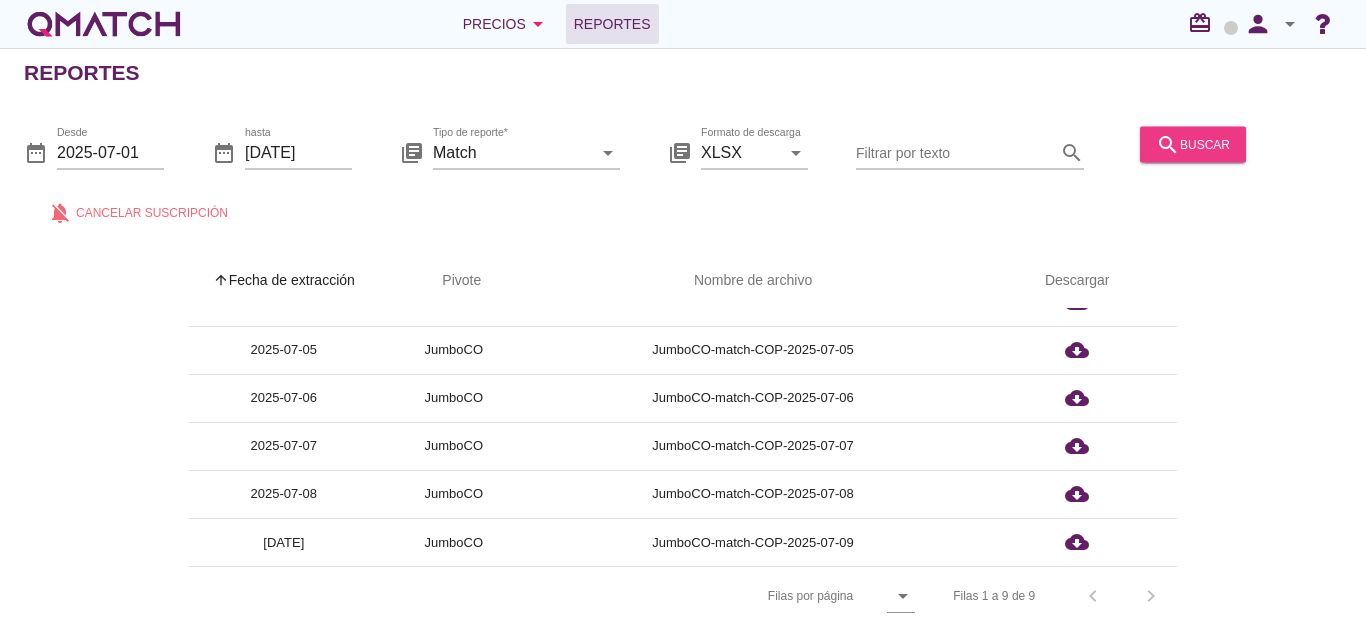 click on "search
buscar" at bounding box center [1193, 144] 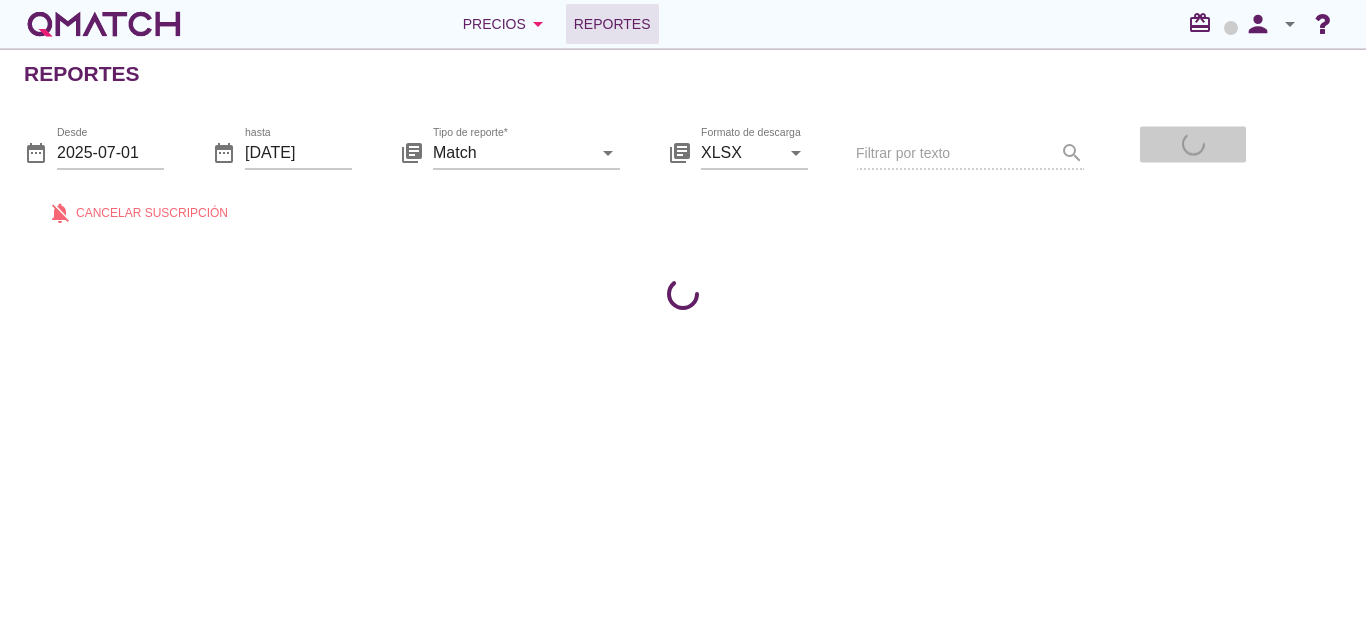 scroll, scrollTop: 0, scrollLeft: 0, axis: both 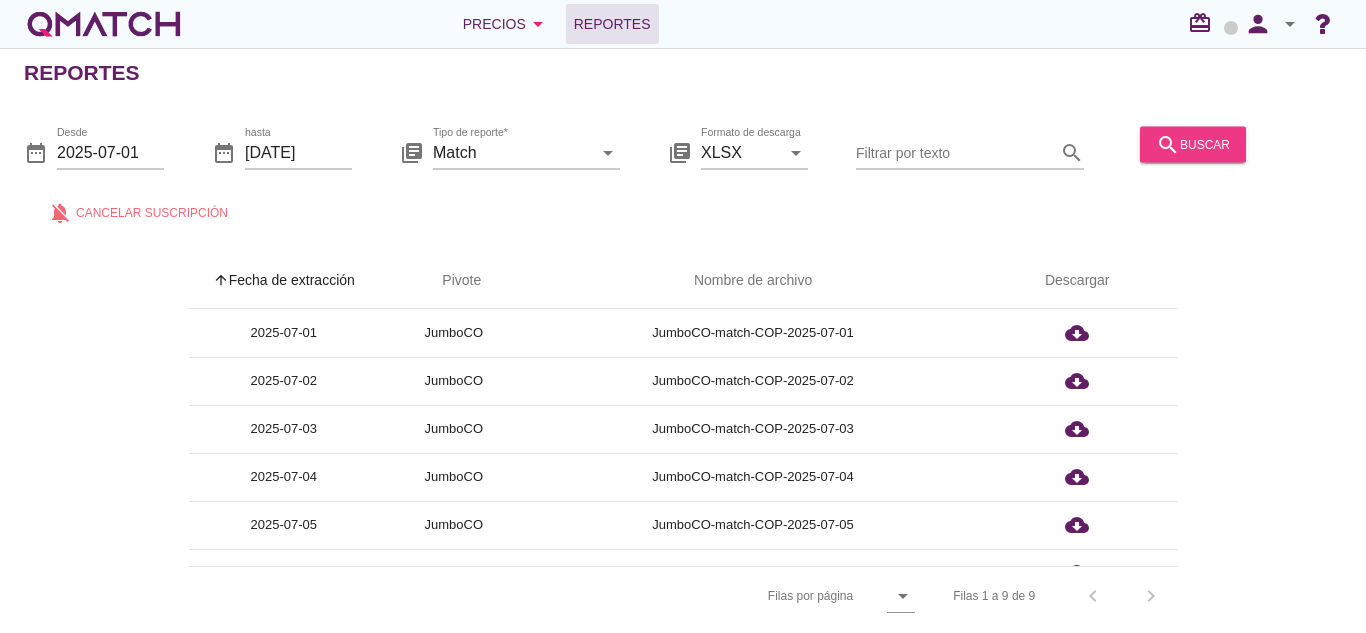 click on "search
buscar" at bounding box center (1193, 144) 